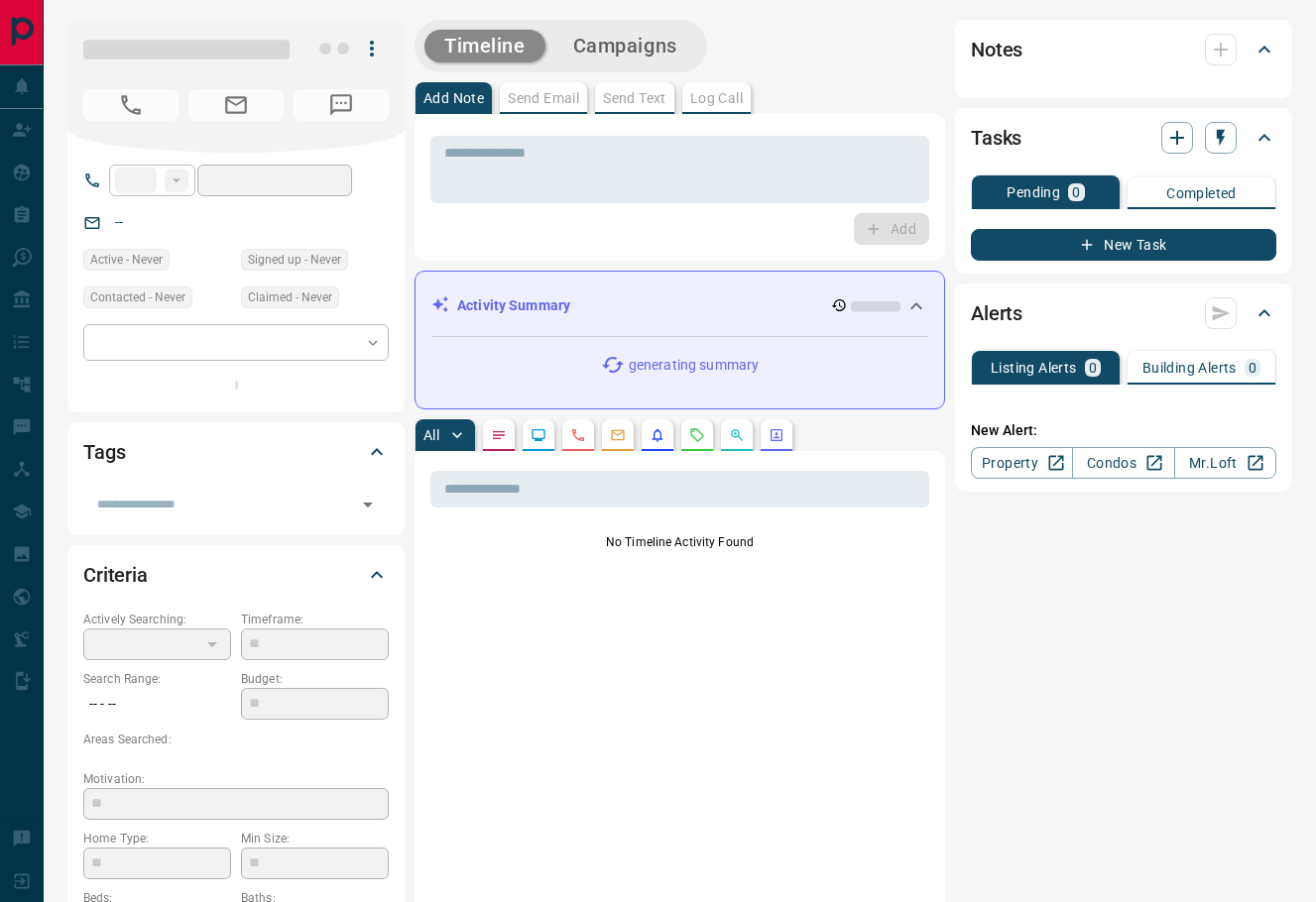 scroll, scrollTop: 0, scrollLeft: 0, axis: both 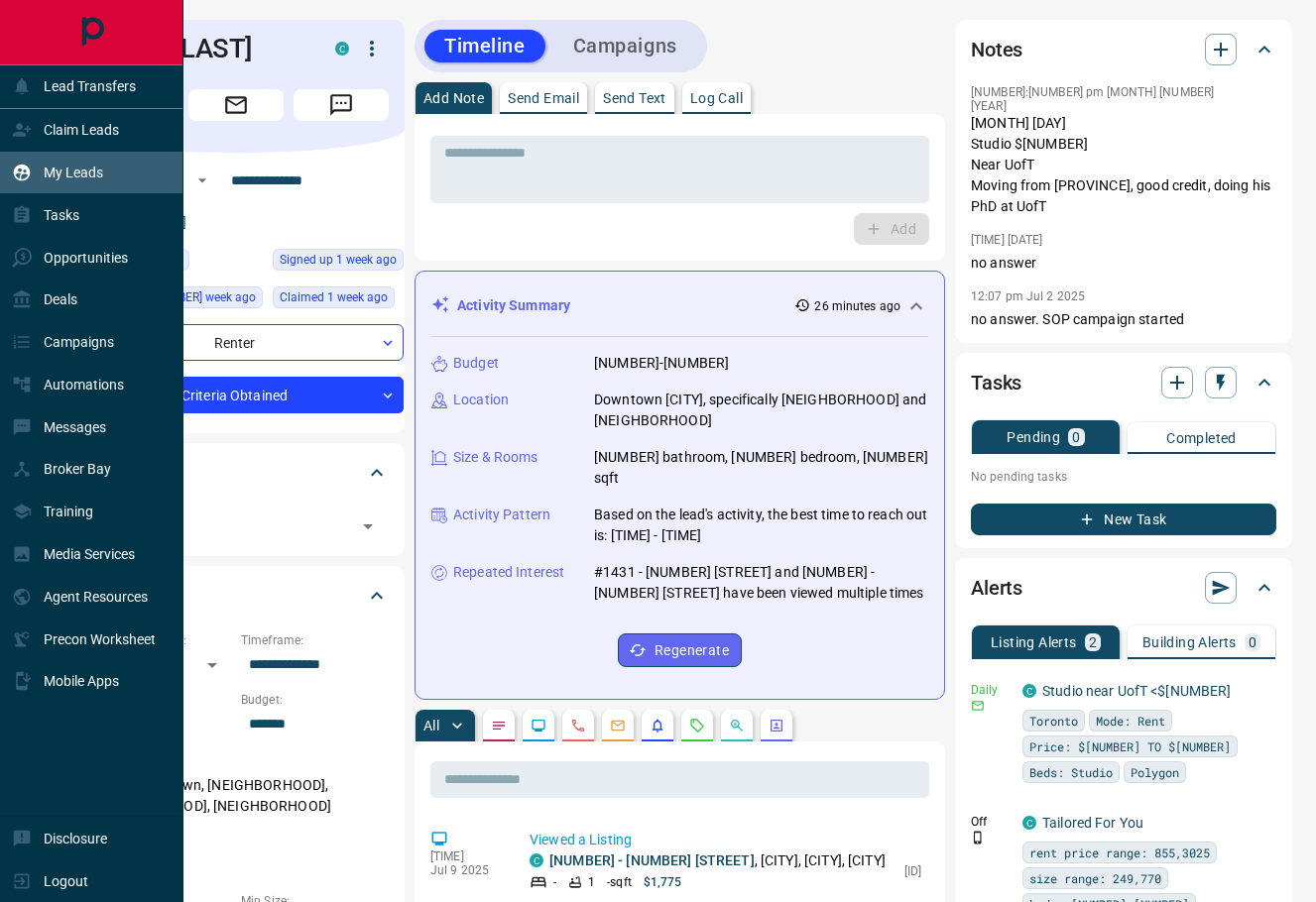 click on "My Leads" at bounding box center (91, 172) 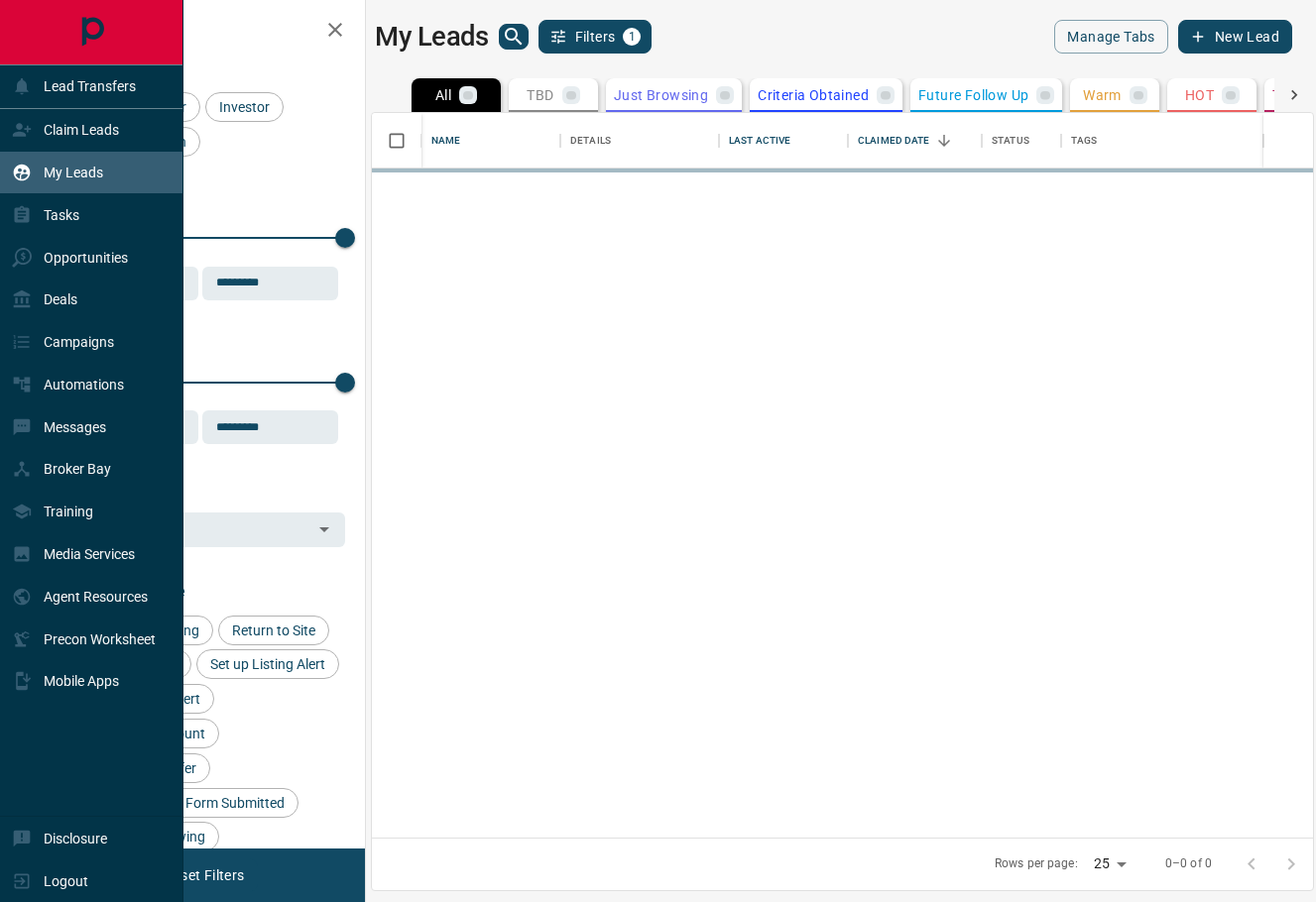 scroll, scrollTop: 1, scrollLeft: 1, axis: both 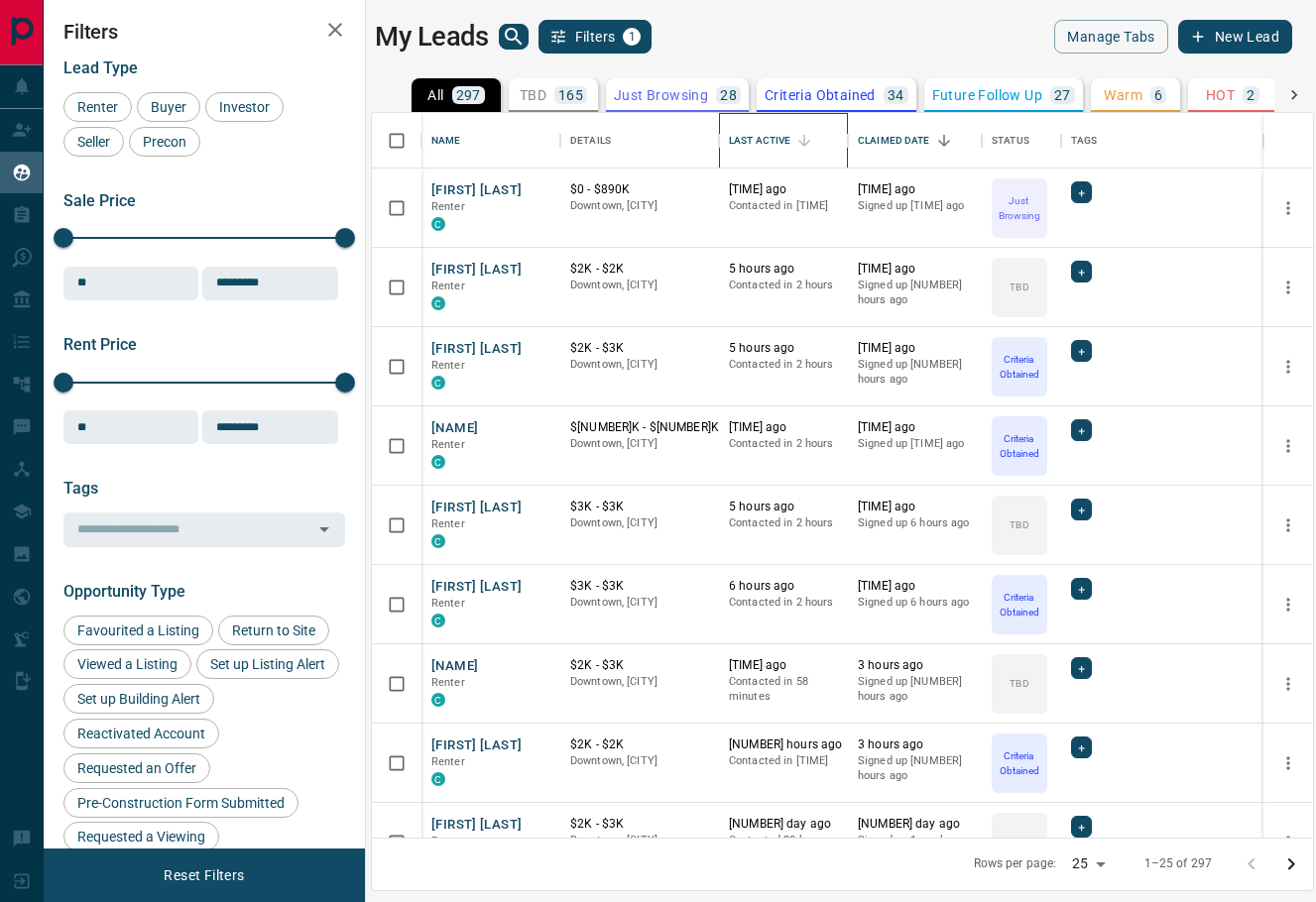 click on "Last Active" at bounding box center [760, 141] 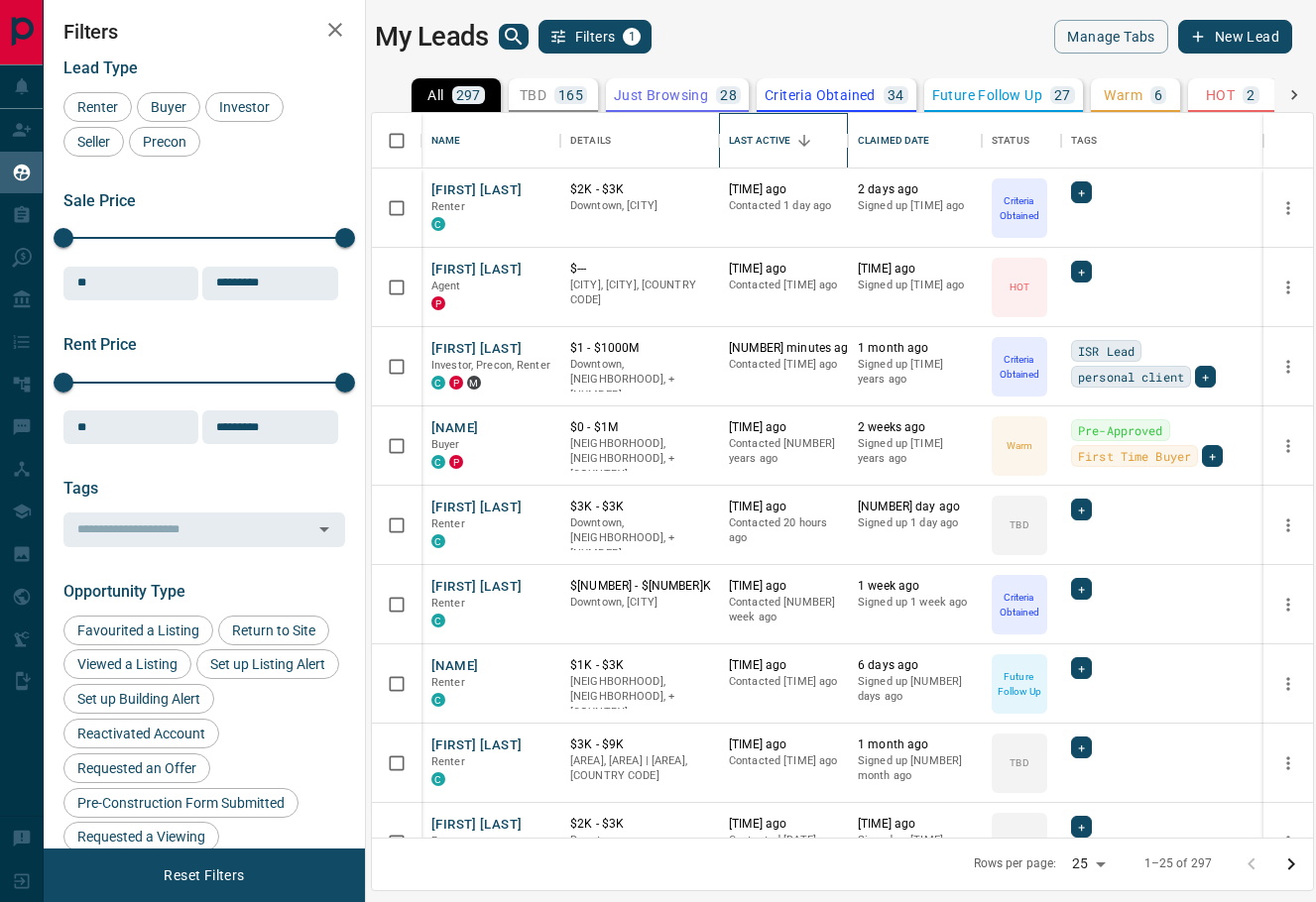 scroll, scrollTop: 113, scrollLeft: 0, axis: vertical 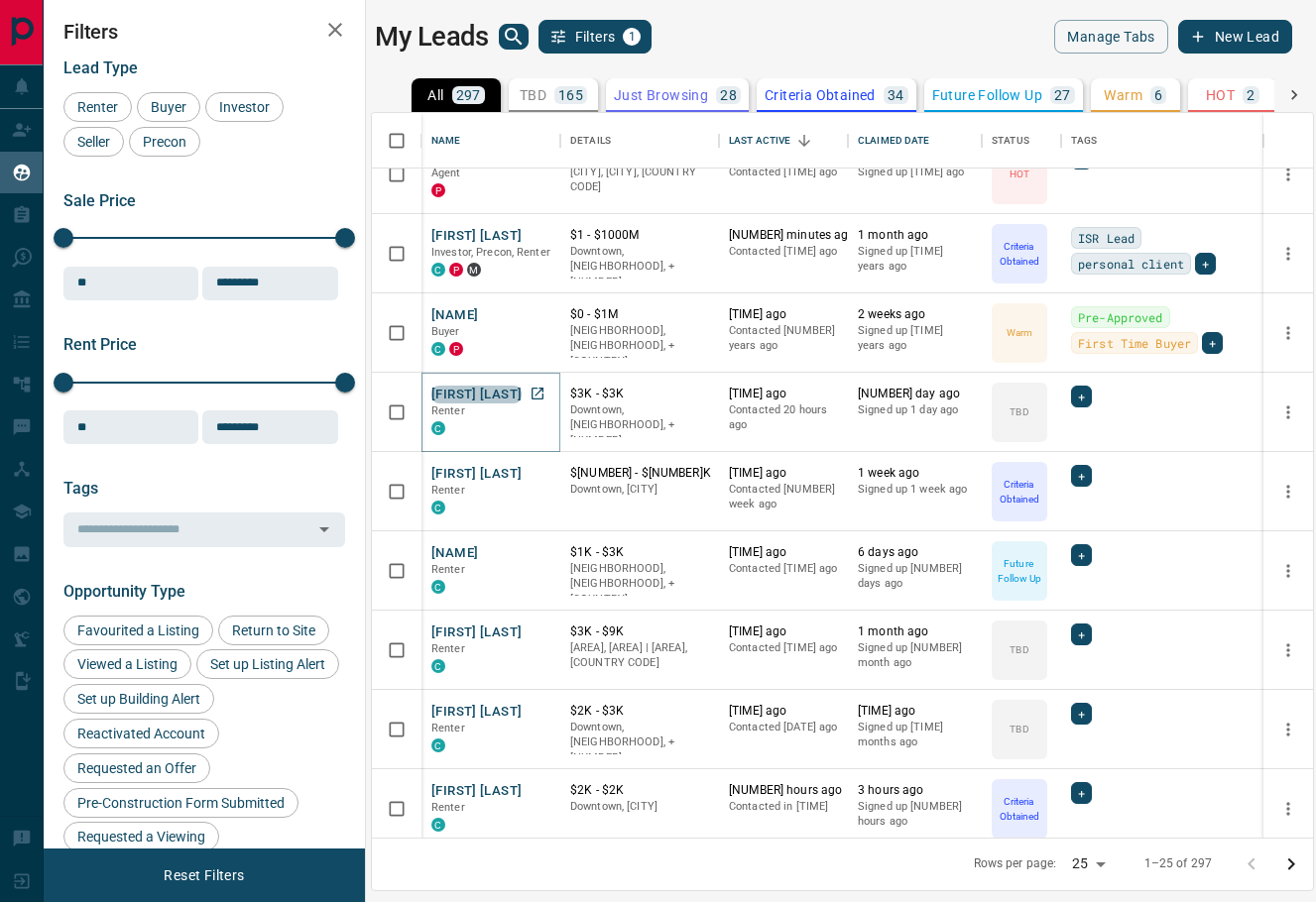 click on "[FIRST] [LAST]" at bounding box center (476, 395) 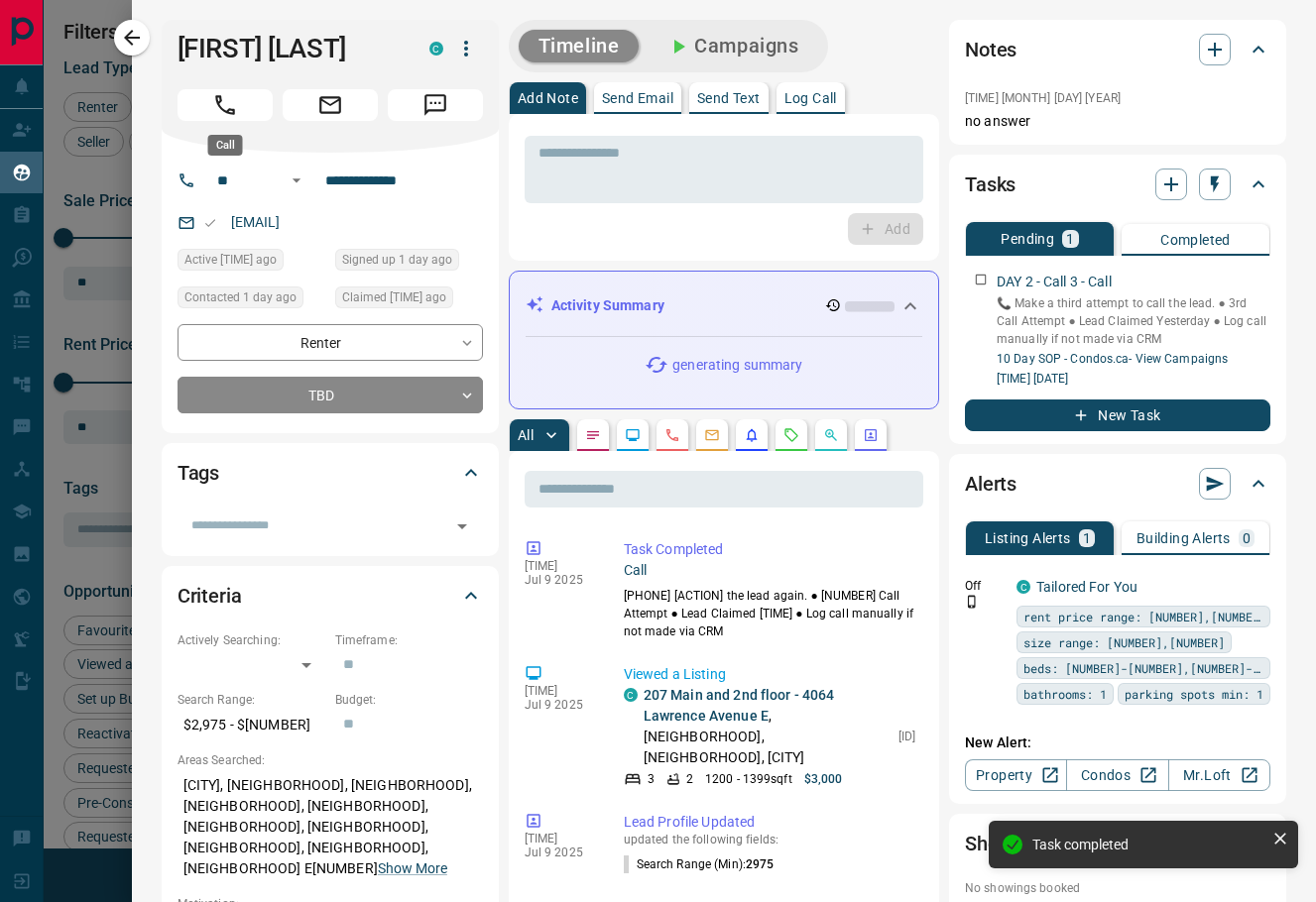 click at bounding box center [225, 105] 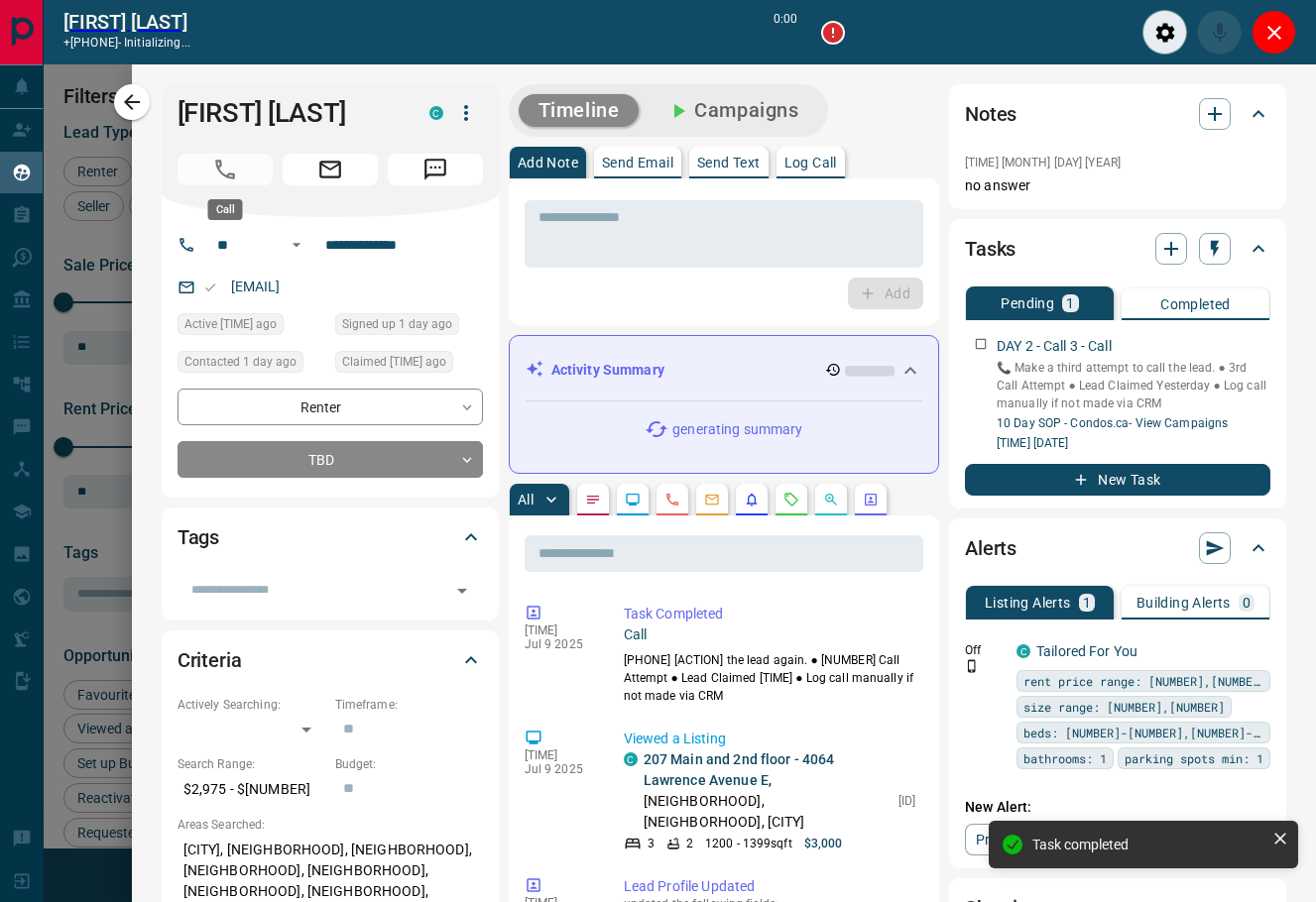 scroll, scrollTop: 663, scrollLeft: 941, axis: both 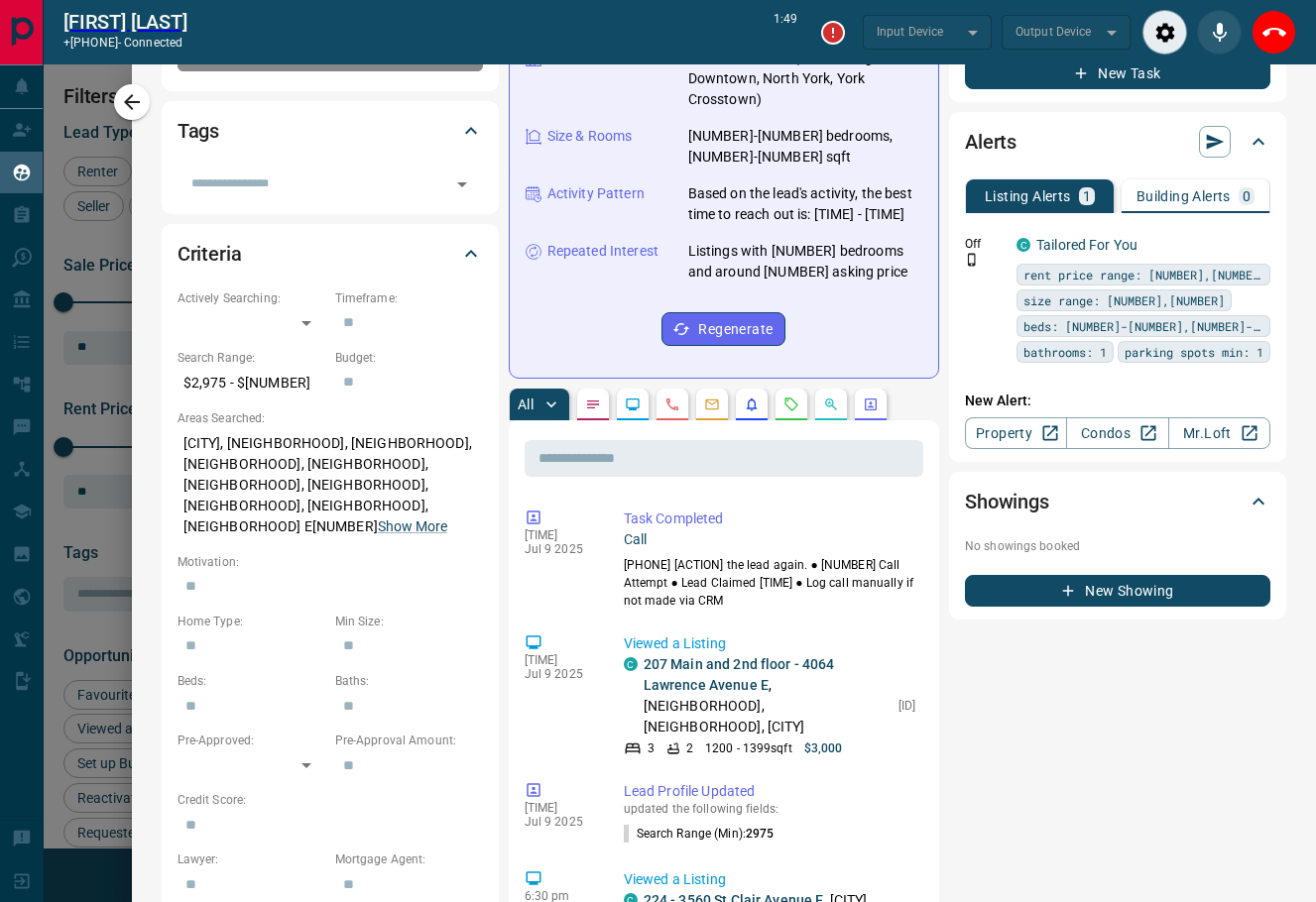 click on "Timeline Campaigns Add Note Send Email Send Text Log Call * ​ Add Activity Summary [NUMBER] minute ago Budget [NUMBER]-[NUMBER] Location [CITY], Ontario ([NEIGHBORHOOD], Downtown, [NEIGHBORHOOD], [NEIGHBORHOOD]) Size & Rooms [NUMBER]-[NUMBER] bedrooms, [NUMBER]-[NUMBER] sqft Activity Pattern Based on the lead's activity, the best time to reach out is:  [NUMBER]:[NUMBER] AM - [NUMBER]:[NUMBER] PM Repeated Interest Listings with [NUMBER] bedrooms and around $[NUMBER] asking price Regenerate All ​ [NUMBER]:[NUMBER] pm [MONTH] [NUMBER] [YEAR] Task Completed Call 📞 𝗖𝗮𝗹𝗹 𝘁𝗵𝗲 𝗹𝗲𝗮𝗱 𝗮𝗴𝗮𝗶𝗻.
● [NUMBER]nd Call Attempt
● Lead Claimed Today
‎● Log call manually if not made via CRM [NUMBER]:[NUMBER] pm [MONTH] [NUMBER] [YEAR] Viewed a Listing C [NUMBER] Main and [NUMBER]nd floor - [NUMBER] [STREET] E , [NEIGHBORHOOD], [NEIGHBORHOOD], [CITY] [NUMBER] [NUMBER] [NUMBER]  sqft $[NUMBER] E[NUMBER] [NUMBER]:[NUMBER] pm [MONTH] [NUMBER] [YEAR] Lead Profile Updated  updated the following fields: Search Range (Min) :  [NUMBER] [NUMBER]:[NUMBER] pm [MONTH] [NUMBER] [YEAR] Viewed a Listing C [NUMBER] - [NUMBER] [STREET] E , [NEIGHBORHOOD], [NEIGHBORHOOD], [CITY] [NUMBER] [NUMBER] [NUMBER]  sqft $[NUMBER] E[NUMBER] [NUMBER]:[NUMBER] pm" at bounding box center [897, 893] 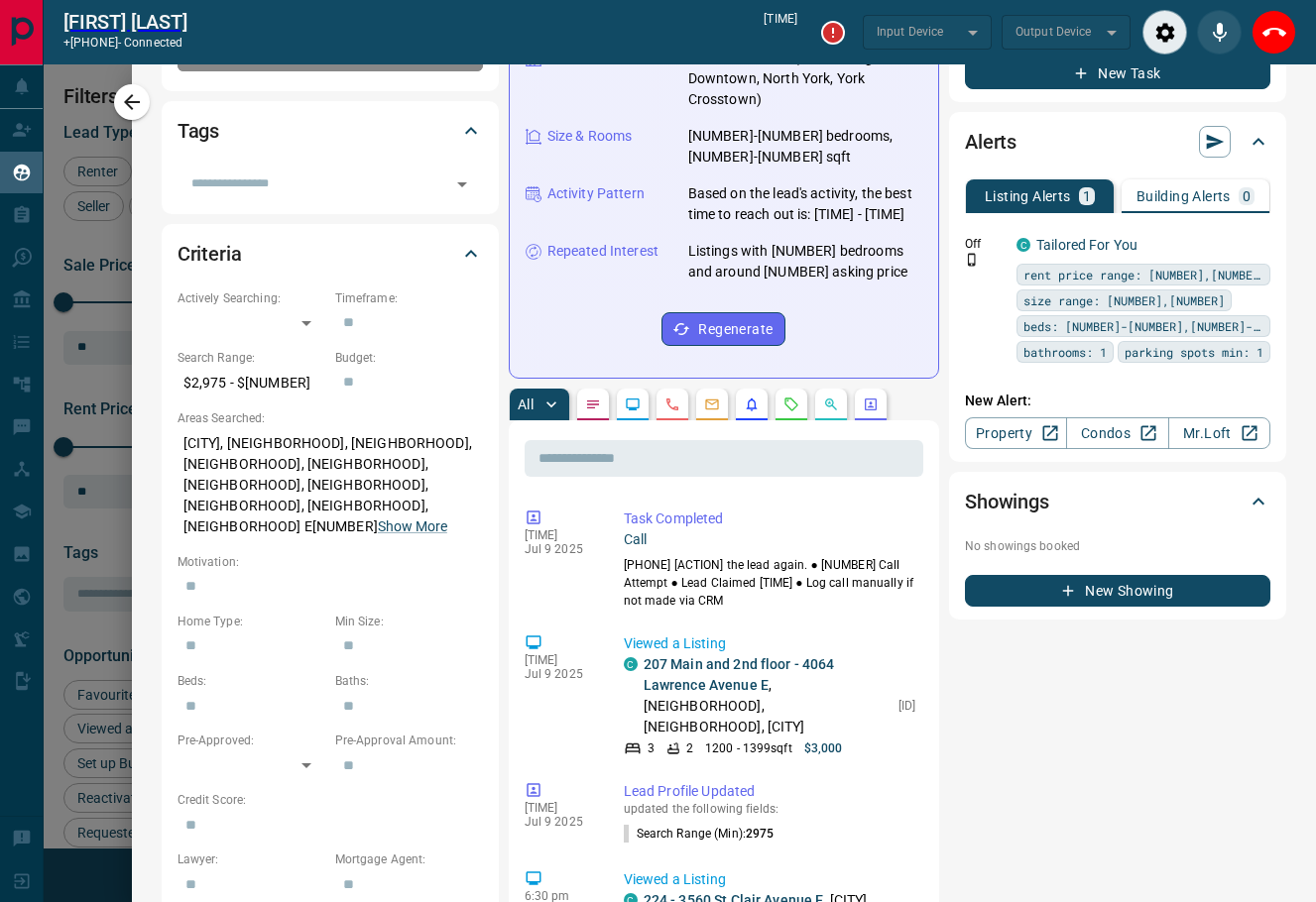 click on "Timeline Campaigns Add Note Send Email Send Text Log Call * ​ Add Activity Summary [NUMBER] minute ago Budget [NUMBER]-[NUMBER] Location [CITY], Ontario ([NEIGHBORHOOD], Downtown, [NEIGHBORHOOD], [NEIGHBORHOOD]) Size & Rooms [NUMBER]-[NUMBER] bedrooms, [NUMBER]-[NUMBER] sqft Activity Pattern Based on the lead's activity, the best time to reach out is:  [NUMBER]:[NUMBER] AM - [NUMBER]:[NUMBER] PM Repeated Interest Listings with [NUMBER] bedrooms and around $[NUMBER] asking price Regenerate All ​ [NUMBER]:[NUMBER] pm [MONTH] [NUMBER] [YEAR] Task Completed Call 📞 𝗖𝗮𝗹𝗹 𝘁𝗵𝗲 𝗹𝗲𝗮𝗱 𝗮𝗴𝗮𝗶𝗻.
● [NUMBER]nd Call Attempt
● Lead Claimed Today
‎● Log call manually if not made via CRM [NUMBER]:[NUMBER] pm [MONTH] [NUMBER] [YEAR] Viewed a Listing C [NUMBER] Main and [NUMBER]nd floor - [NUMBER] [STREET] E , [NEIGHBORHOOD], [NEIGHBORHOOD], [CITY] [NUMBER] [NUMBER] [NUMBER]  sqft $[NUMBER] E[NUMBER] [NUMBER]:[NUMBER] pm [MONTH] [NUMBER] [YEAR] Lead Profile Updated  updated the following fields: Search Range (Min) :  [NUMBER] [NUMBER]:[NUMBER] pm [MONTH] [NUMBER] [YEAR] Viewed a Listing C [NUMBER] - [NUMBER] [STREET] E , [NEIGHBORHOOD], [NEIGHBORHOOD], [CITY] [NUMBER] [NUMBER] [NUMBER]  sqft $[NUMBER] E[NUMBER] [NUMBER]:[NUMBER] pm" at bounding box center (897, 893) 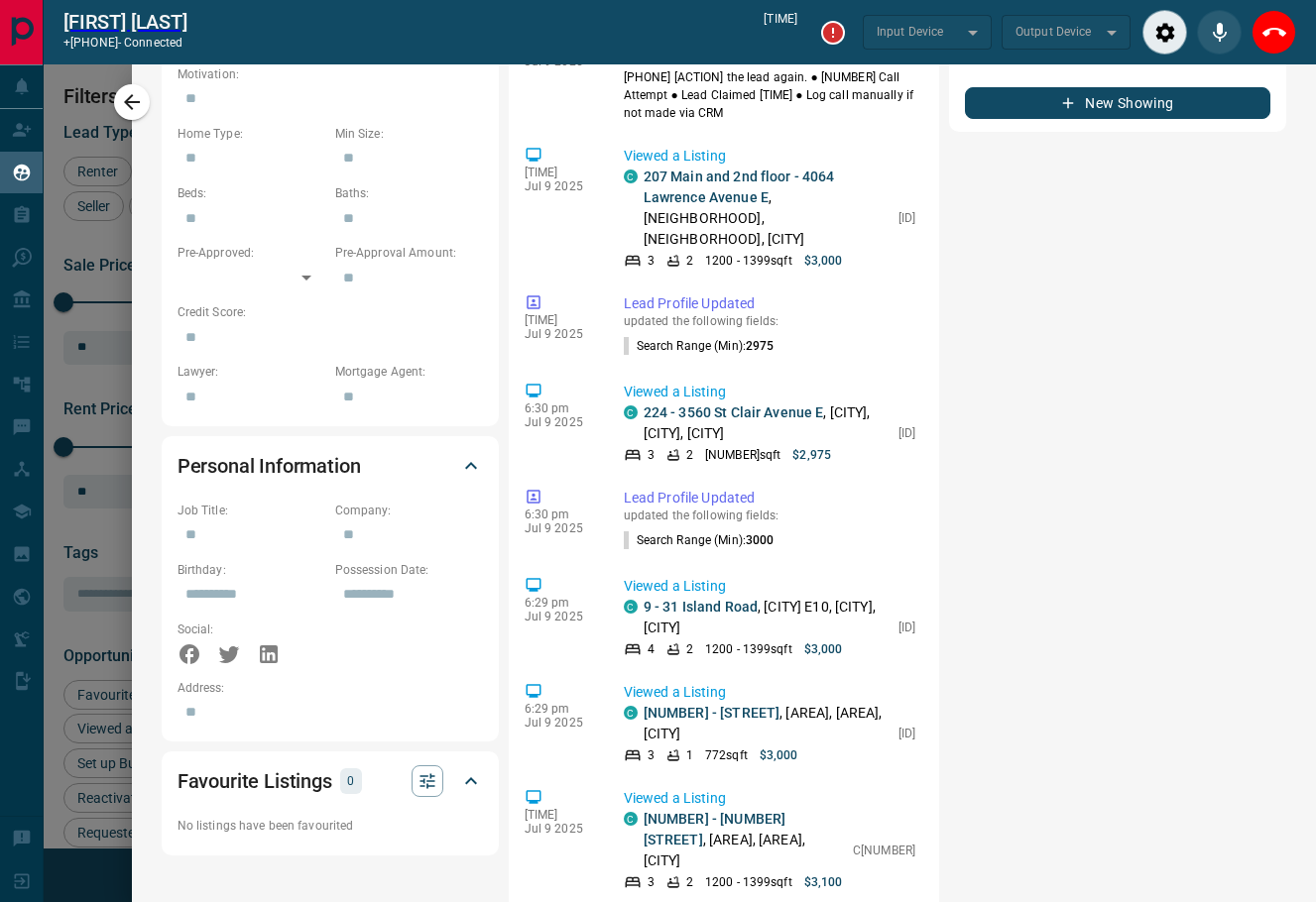 scroll, scrollTop: 895, scrollLeft: 0, axis: vertical 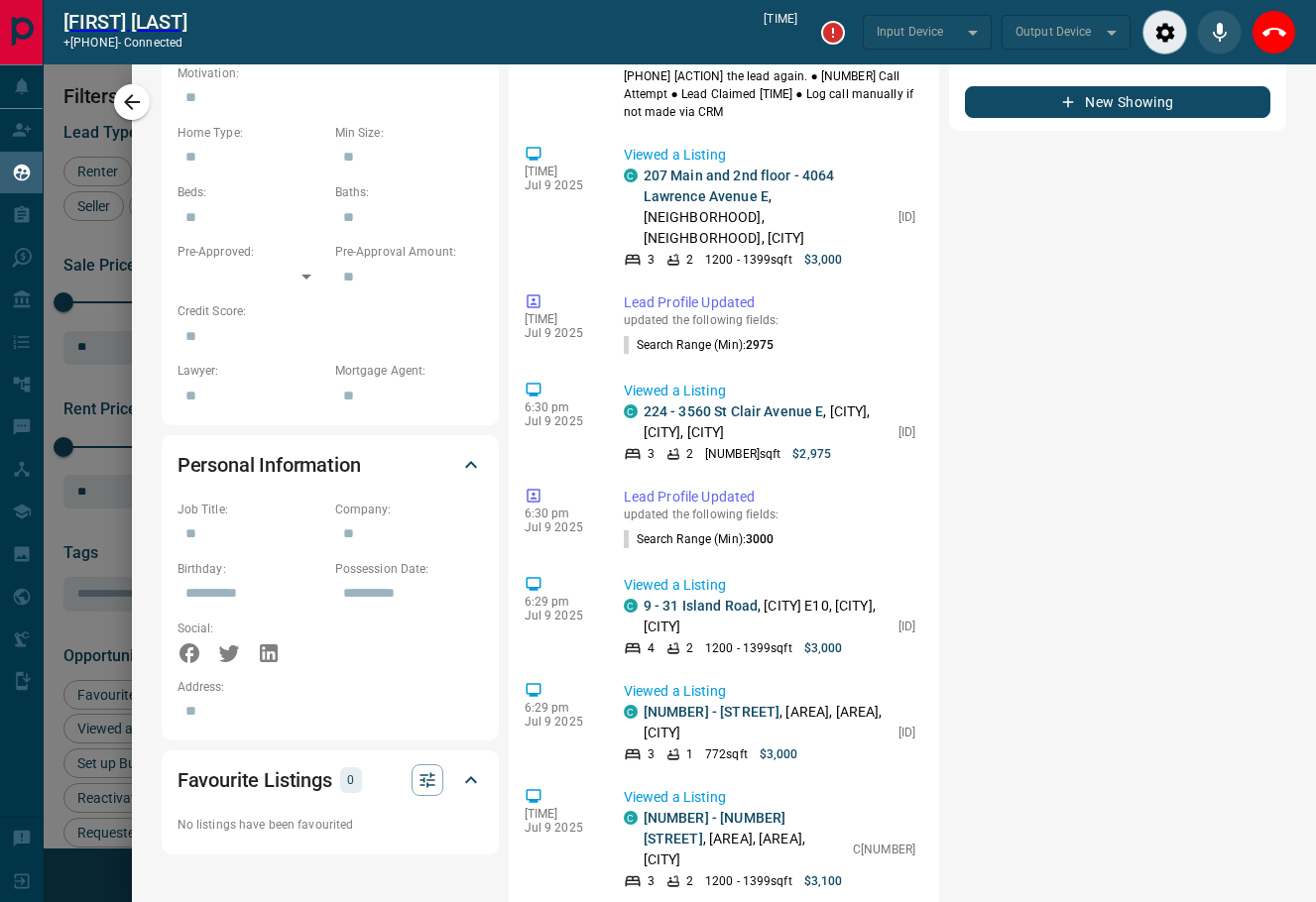 click on "Notes [TIME]  [MONTH] [DAY] [YEAR] no answer Tasks Pending 1 Completed DAY 2 - Call 3 - Call 📞 𝗠𝗮𝗸𝗲 𝗮 𝘁𝗵𝗶𝗿𝗱 𝗮𝘁𝘁𝗲𝗺𝗽𝘁 𝘁𝗼 𝗰𝗮𝗹𝗹 𝘁𝗵𝗲 𝗹𝗲𝗮𝗱.
● 3rd Call Attempt
● Lead Claimed Yesterday
● Log call manually if not made via CRM 10 Day SOP - Condos.ca  - View Campaigns [TIME] [MONTH] [DAY] [YEAR] New Task Alerts Listing Alerts 1 Building Alerts 0 Off C Tailored For You rent price range: 2700,3740 size range: 630,988 beds: 2-2,3-99 bathrooms: 1 parking spots min: 1 No building alerts available New Alert: Property Condos Mr.Loft Showings No showings booked New Showing" at bounding box center [1118, 404] 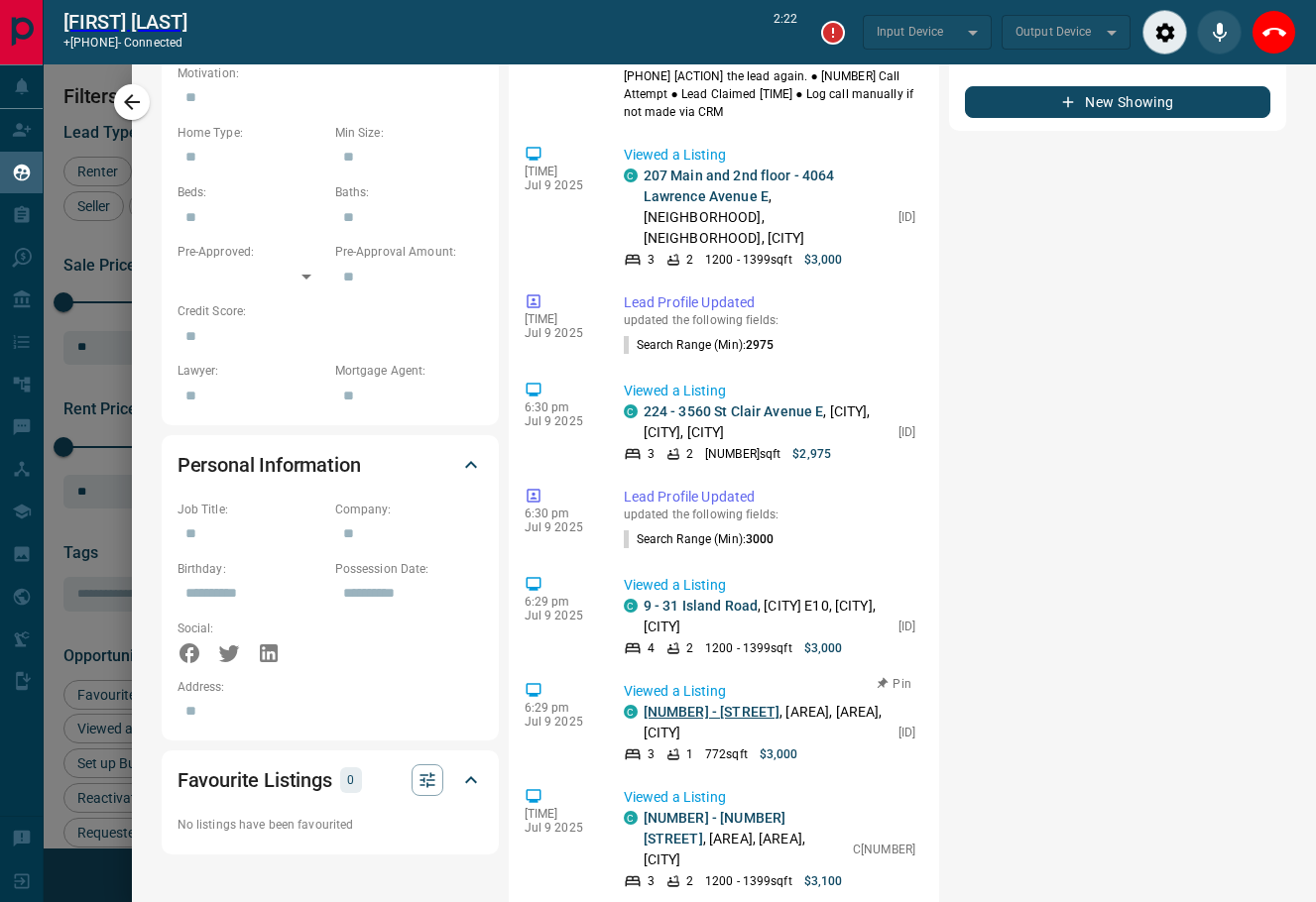 click on "[NUMBER] - [STREET]" at bounding box center [712, 712] 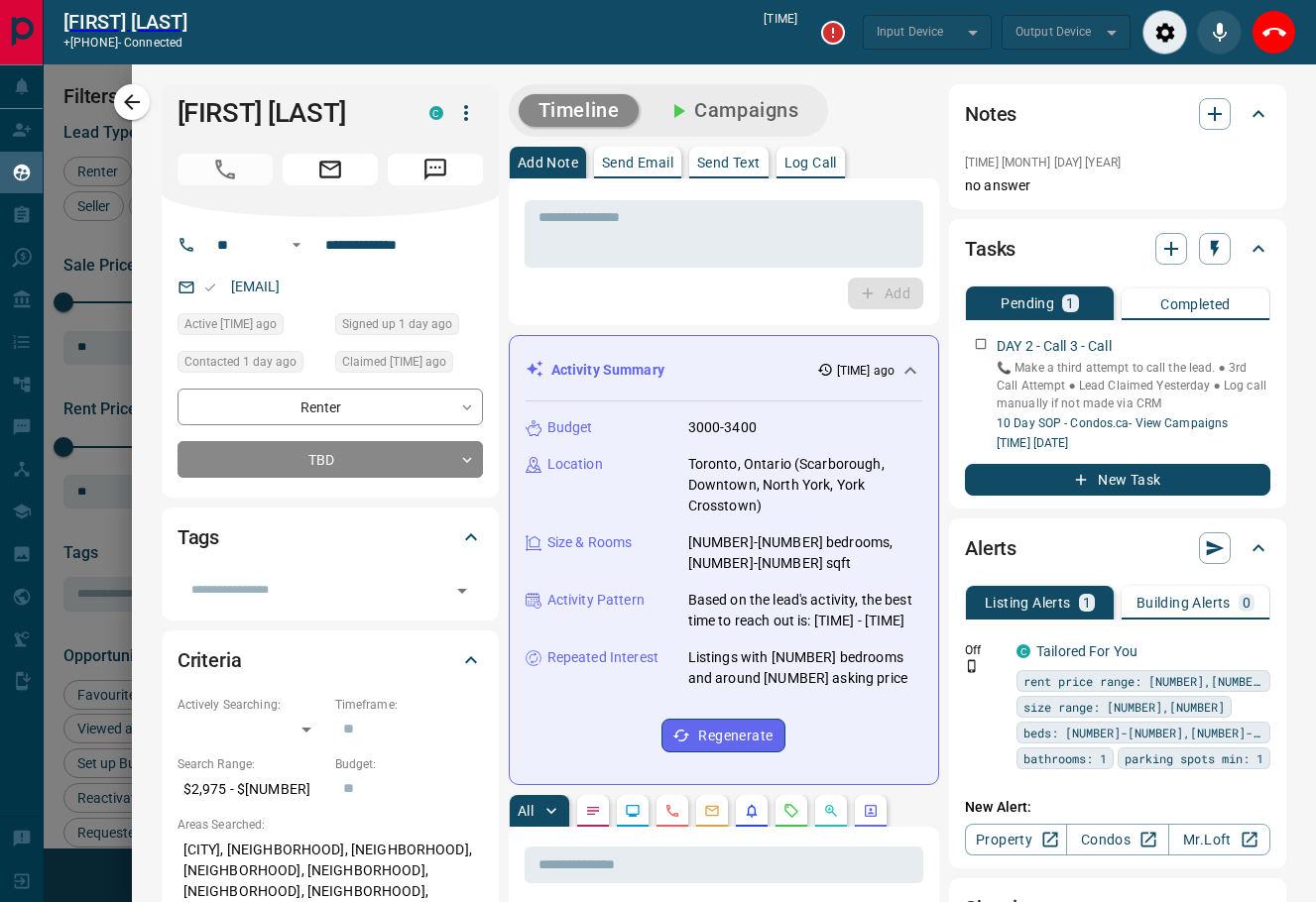 scroll, scrollTop: 0, scrollLeft: 0, axis: both 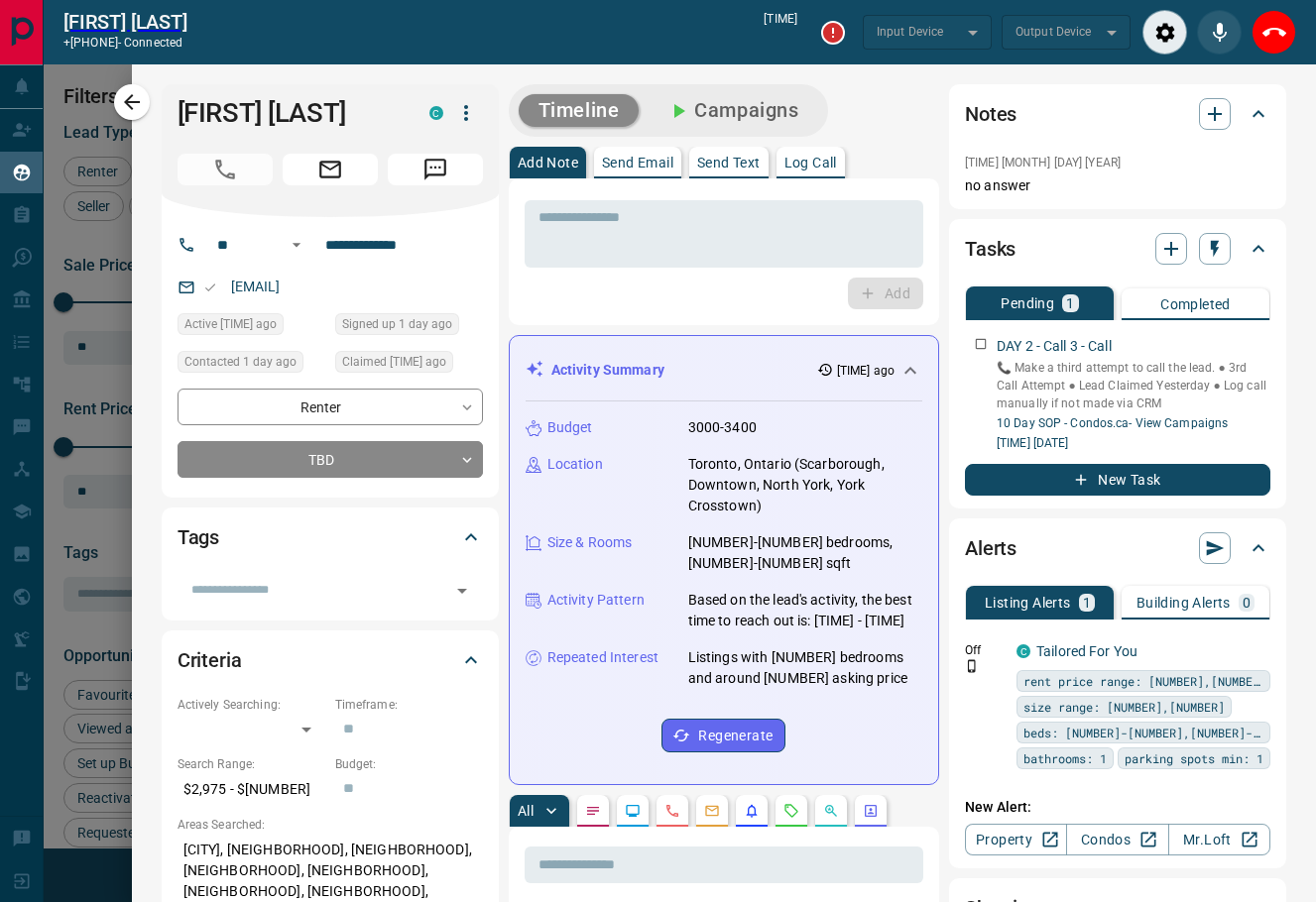 click on "[FIRST] [LAST] [EMAIL] [TIME] ago Signed up [TIME] ago Contacted [TIME] ago Claimed [TIME] ago Renter [TAGS] Criteria Actively Searching: Timeframe: Search Range: [CURRENCY] - [CURRENCY] Budget: Areas Searched: [CITY], [STATE] ([AREA], [AREA], [AREA], [AREA]) Size & Rooms [NUMBER]-[NUMBER] bedrooms, [NUMBER]-[NUMBER] sqft Activity Pattern Repeated Interest All" at bounding box center [724, 1299] 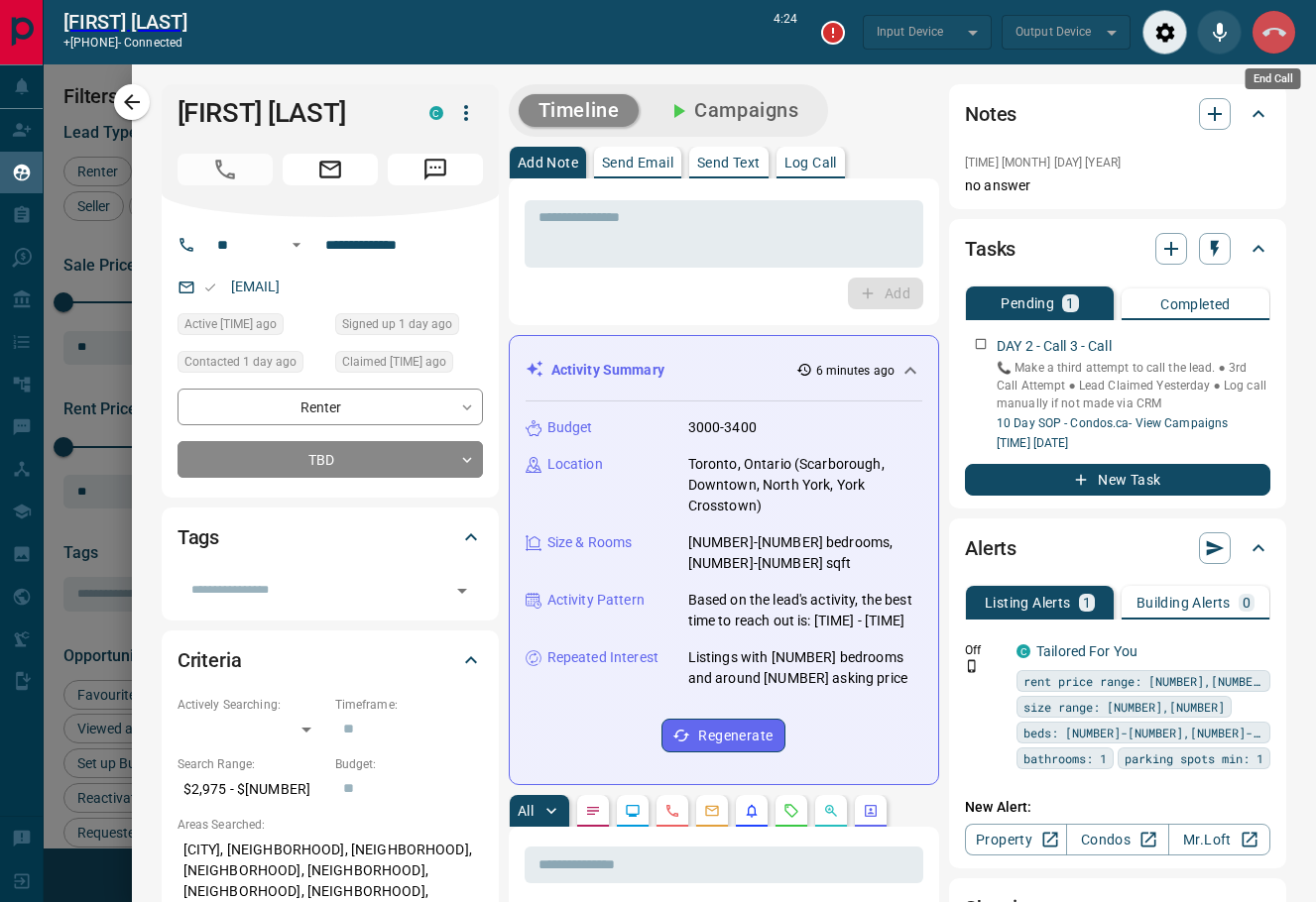 click at bounding box center (1273, 32) 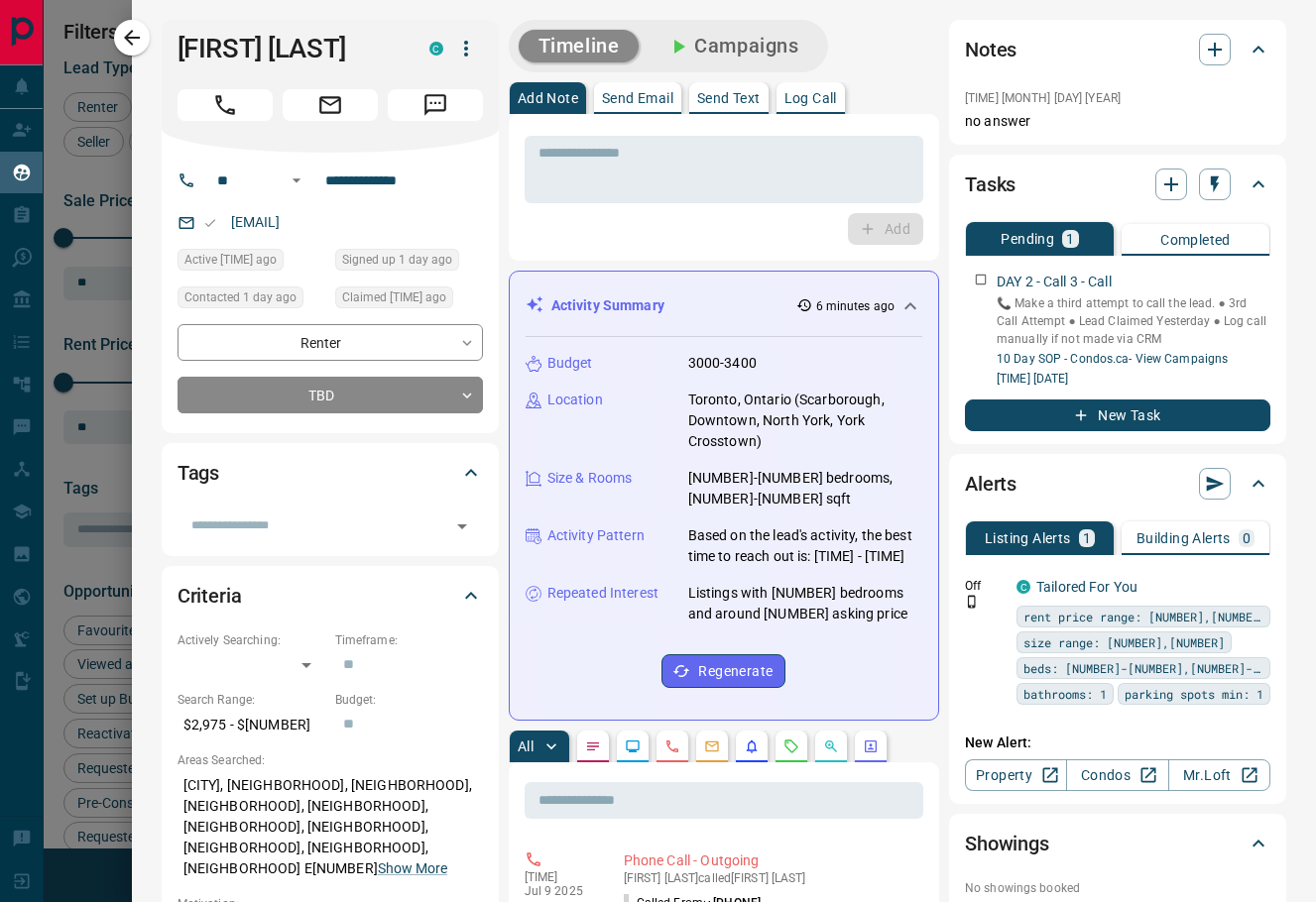 scroll, scrollTop: 1, scrollLeft: 1, axis: both 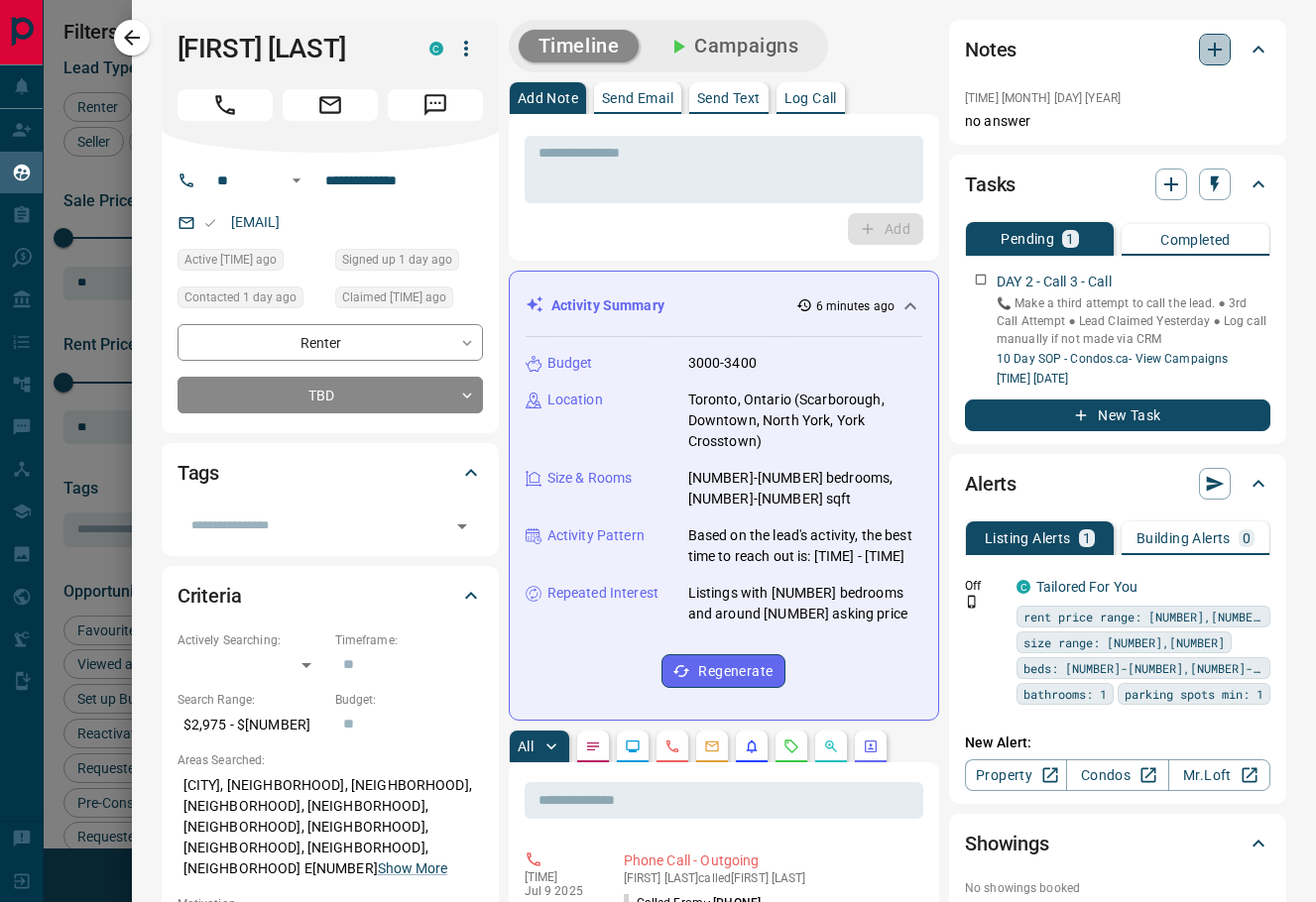 click at bounding box center [1215, 50] 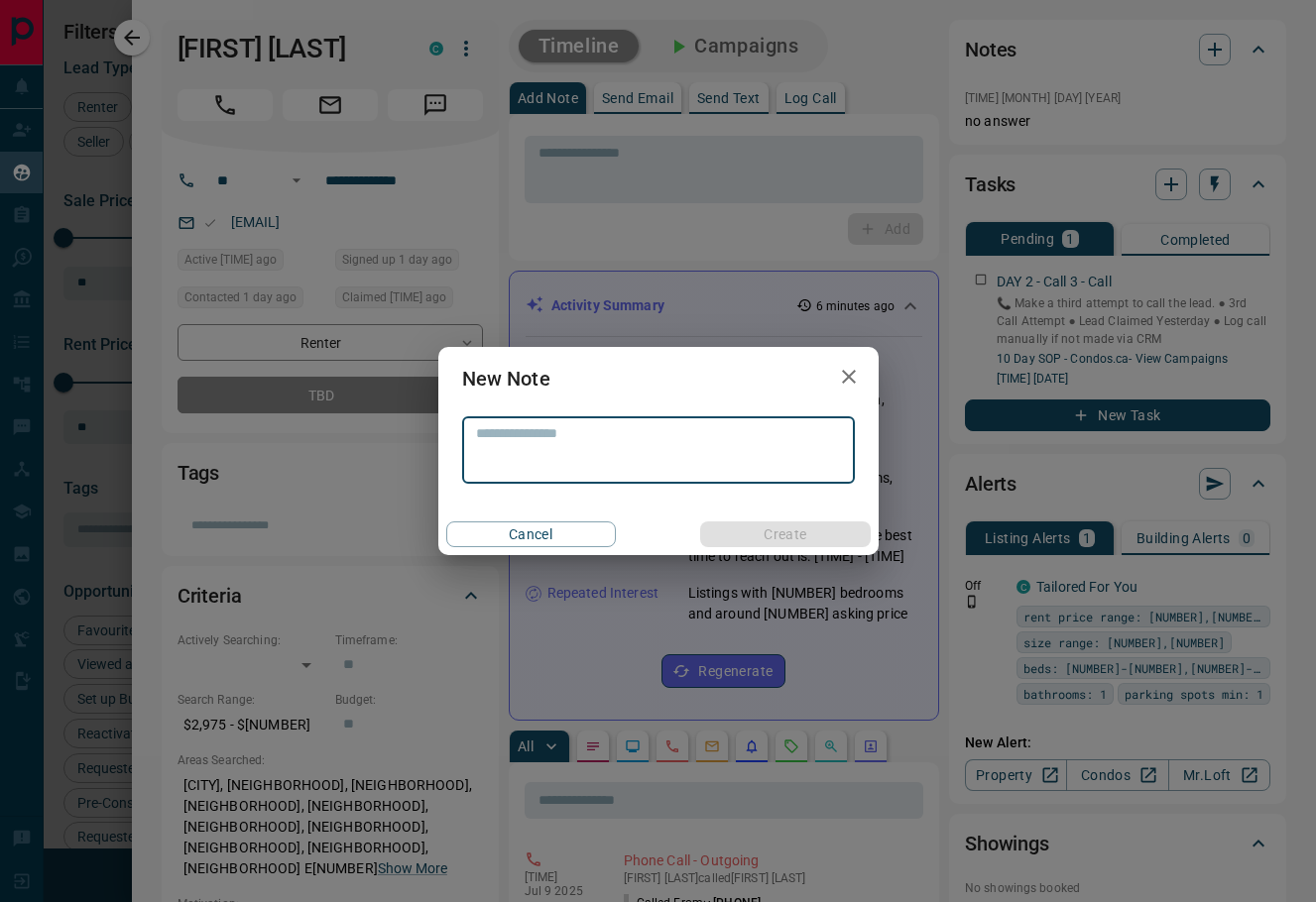 click at bounding box center [849, 377] 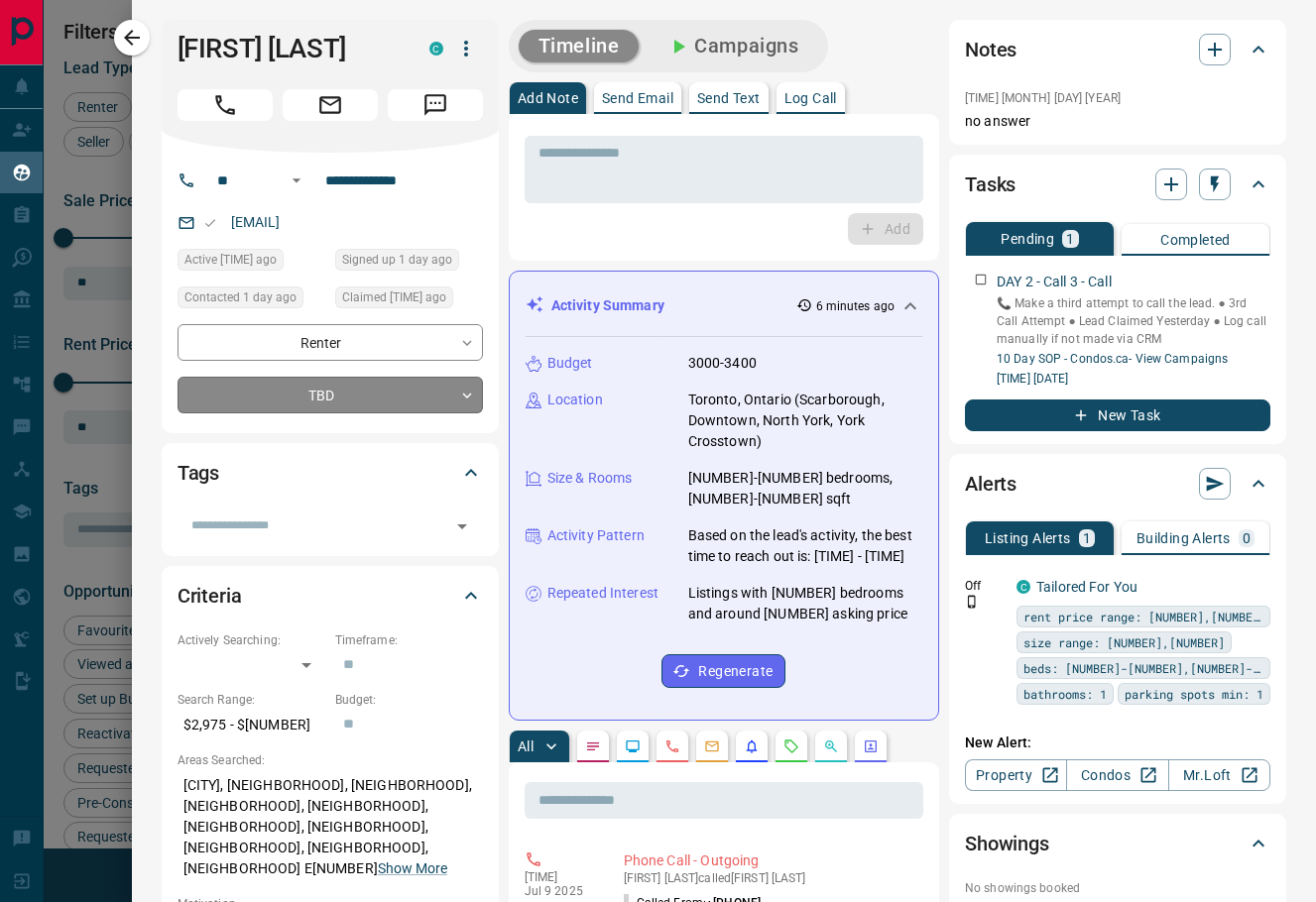 click on "New Lead All 297 TBD 165 Do Not Contact - Not Responsive 19 Bogus 3 Just Browsing 28 Criteria Obtained 34 Future Follow Up 27 Warm 6 HOT 2 Taken on Showings 7 Submitted Offer - Client 6 Name Details Last Active Claimed Date Status Tags Max M Buyer C $215K - $1M [CITY], [CITY], +2 3 minutes ago Contacted 6 months ago 2 months ago Signed up 6 months ago Bogus + [NAME] Agent P $--- [CITY], [CITY], +2 3 minutes ago Contacted 1 month ago 3 months ago Signed up 3 months ago HOT + [NAME] Renter C $2K - $3K [CITY] 14 minutes ago Contacted 1 day ago 2 days ago Signed up 2 days ago Criteria Obtained + [NAME] Investor, Precon, Renter C P M $1 - $1000M [CITY], [CITY], +1 42 minutes ago Contacted 4 years ago 1 month ago Signed up 6 years ago Criteria Obtained" at bounding box center [658, 438] 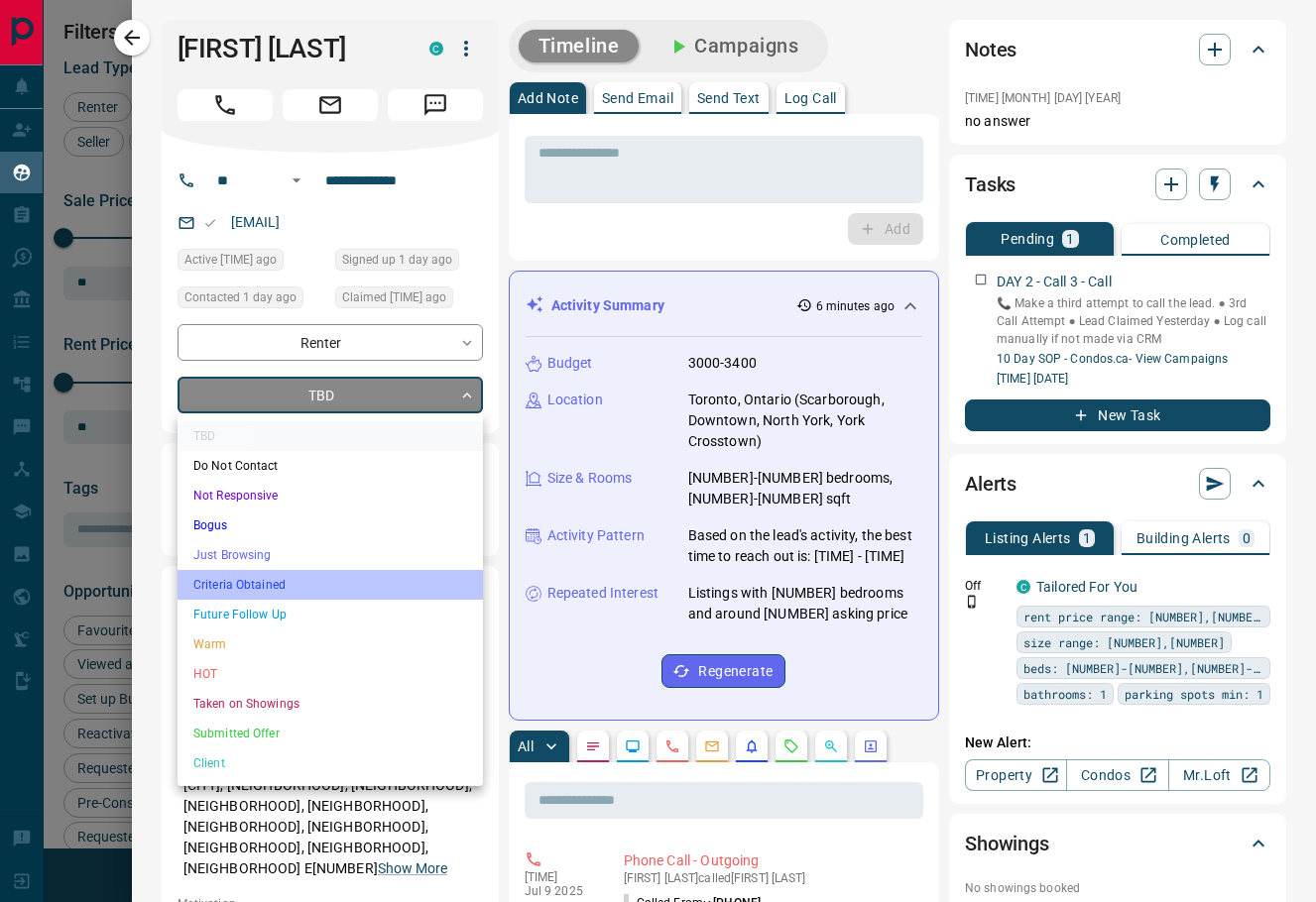 click on "Criteria Obtained" at bounding box center (330, 585) 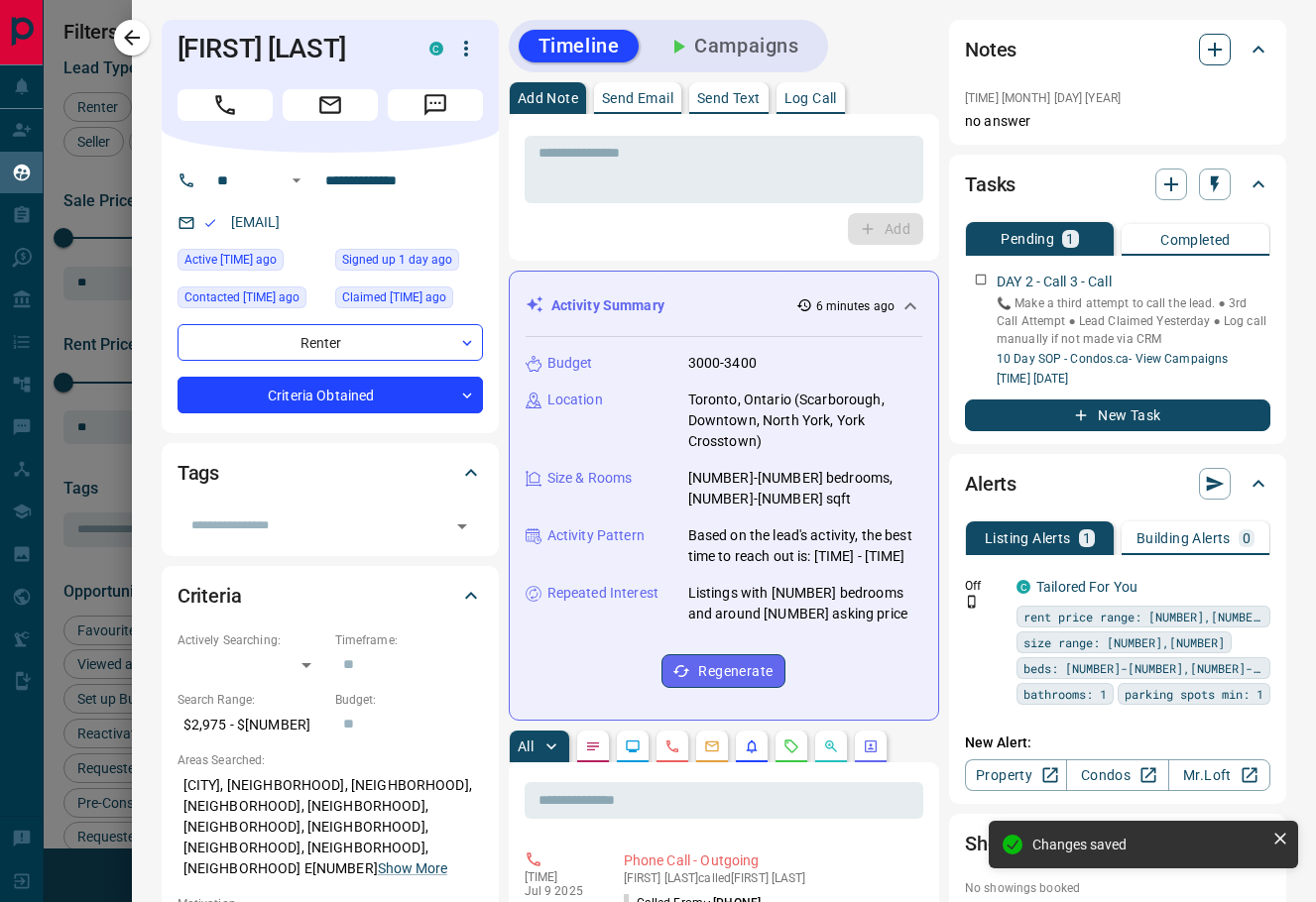 click at bounding box center (1215, 50) 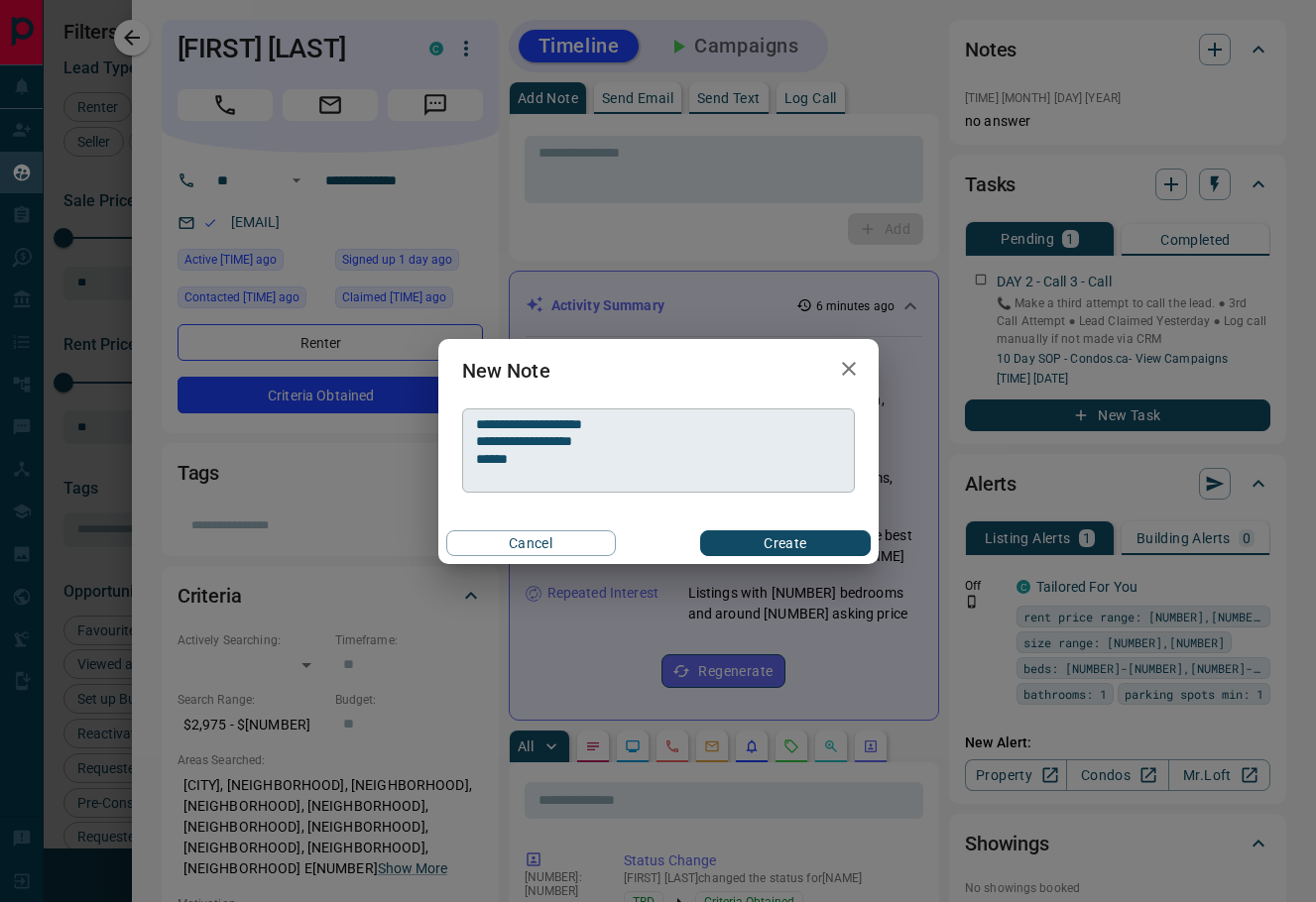 click on "**********" at bounding box center (658, 450) 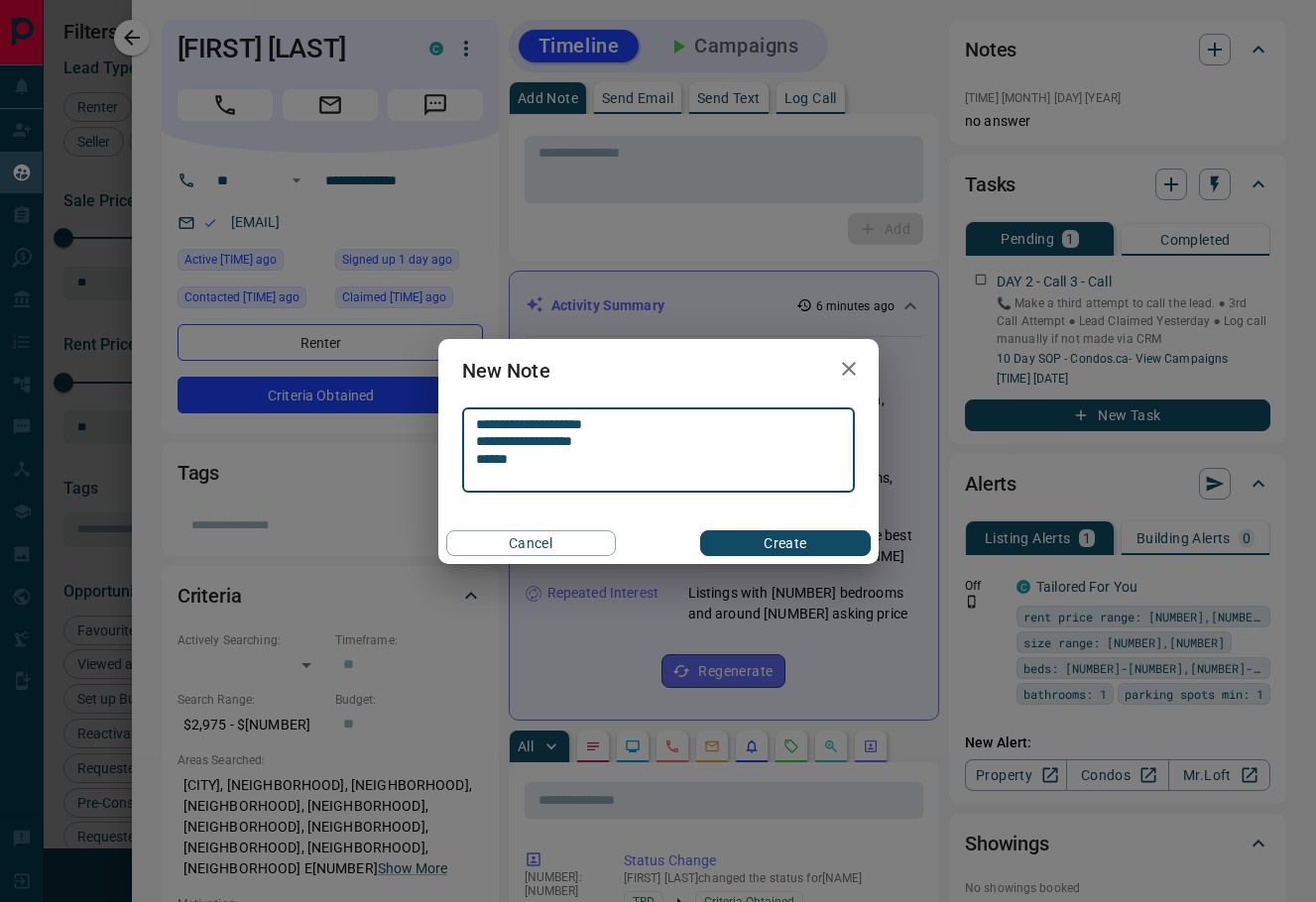 click on "**********" at bounding box center [658, 450] 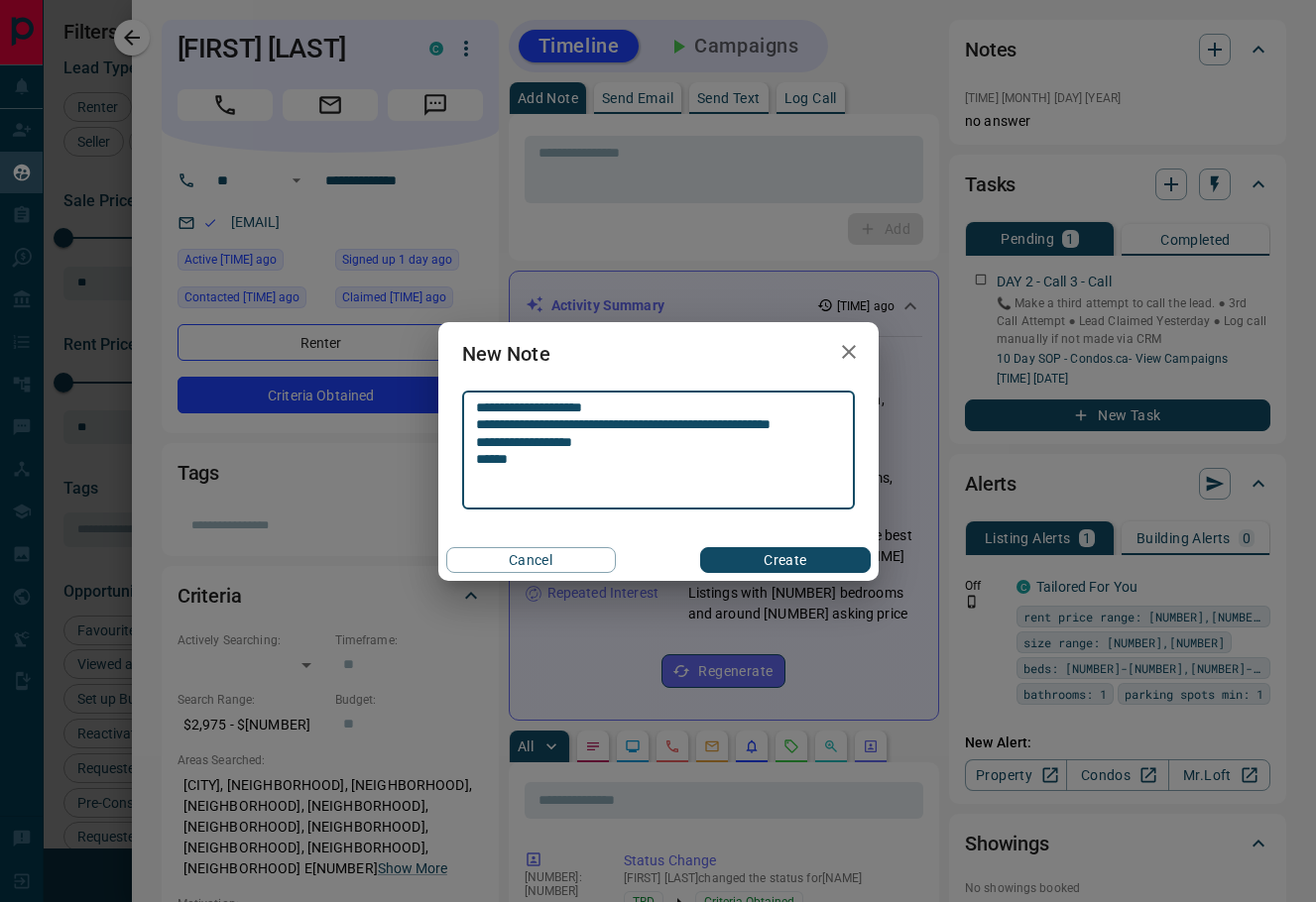 click on "**********" at bounding box center [658, 450] 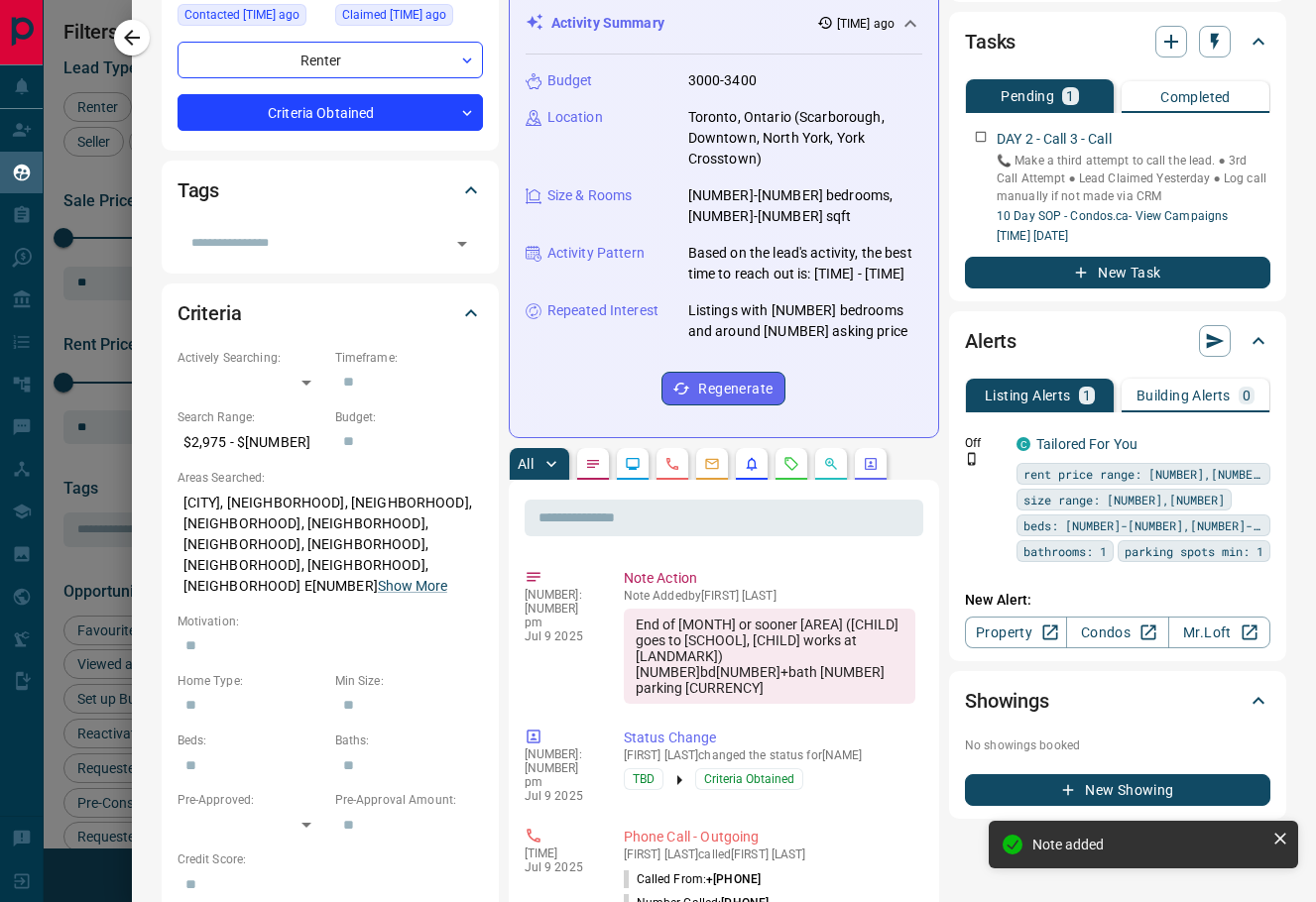 scroll, scrollTop: 284, scrollLeft: 0, axis: vertical 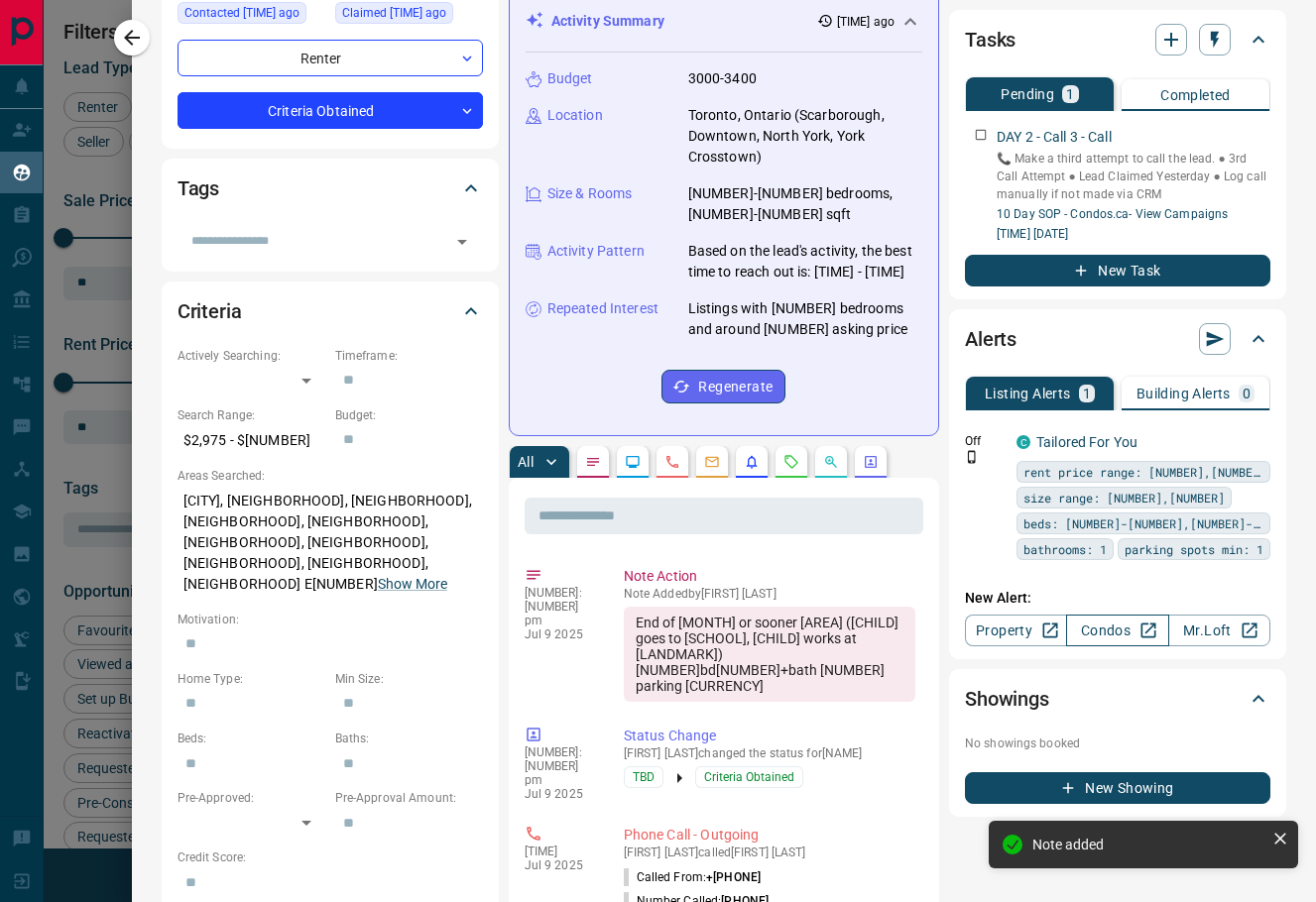 click on "Condos" at bounding box center [1117, 630] 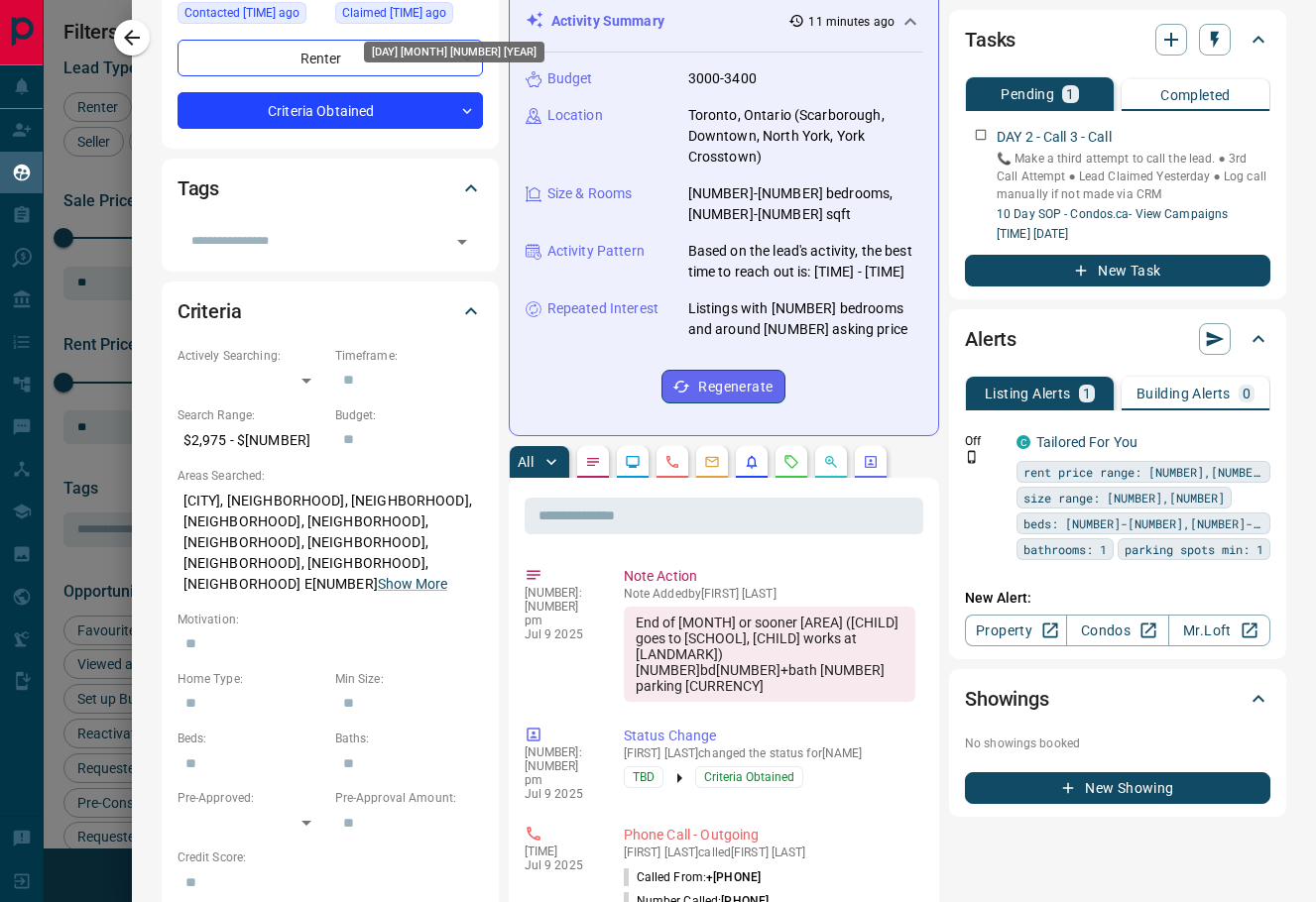 scroll, scrollTop: 0, scrollLeft: 0, axis: both 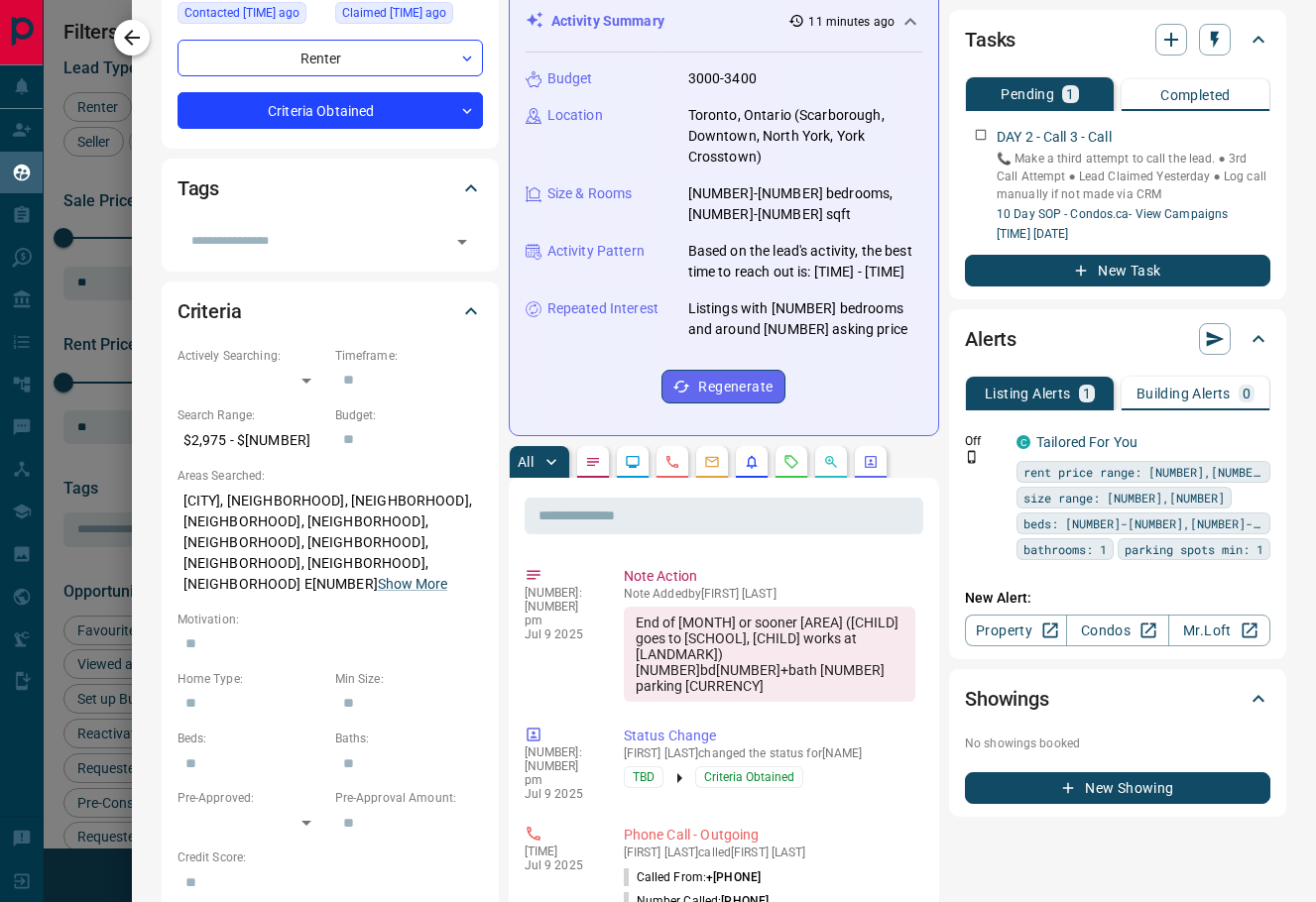 click at bounding box center [132, 38] 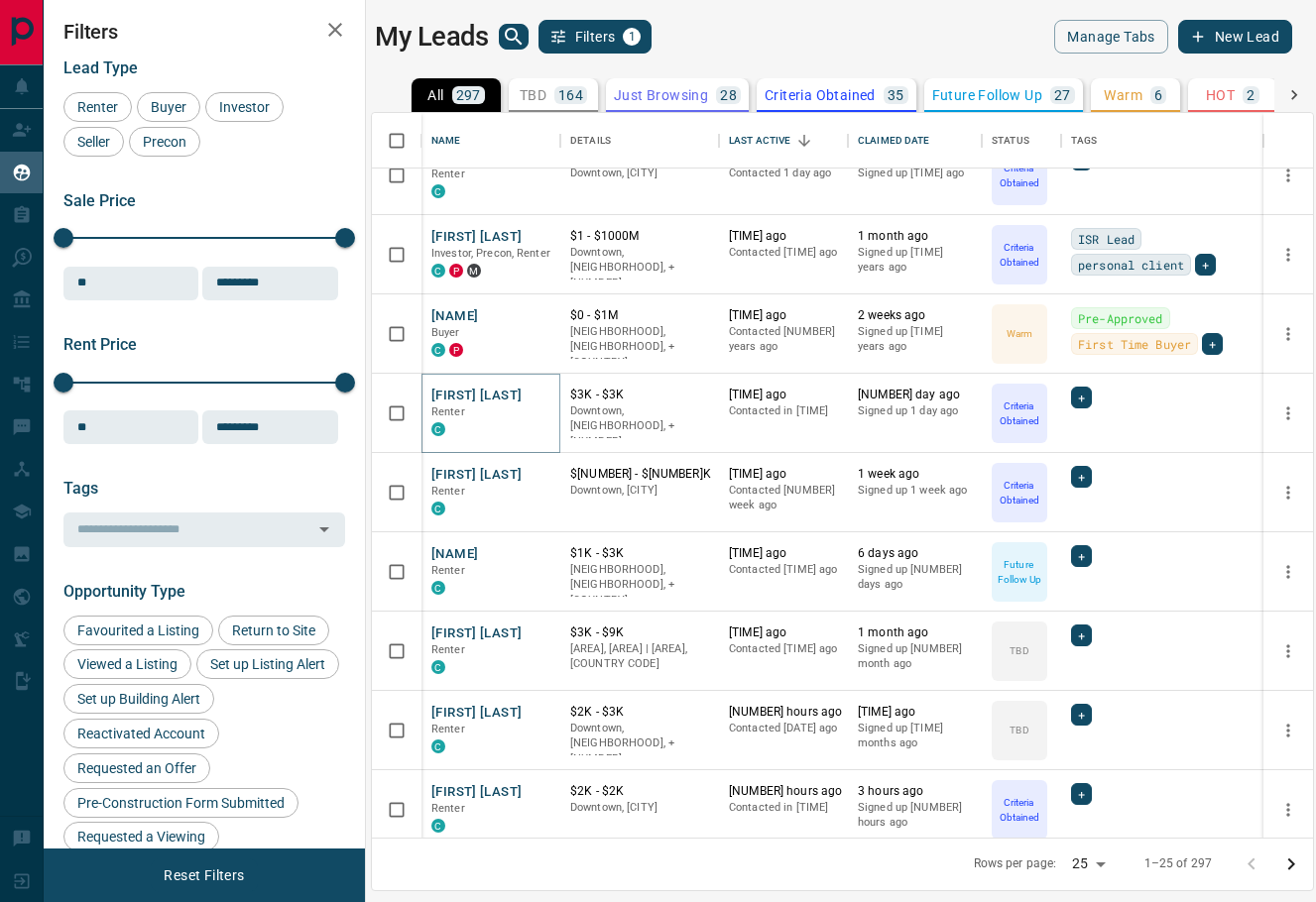 scroll, scrollTop: 194, scrollLeft: 0, axis: vertical 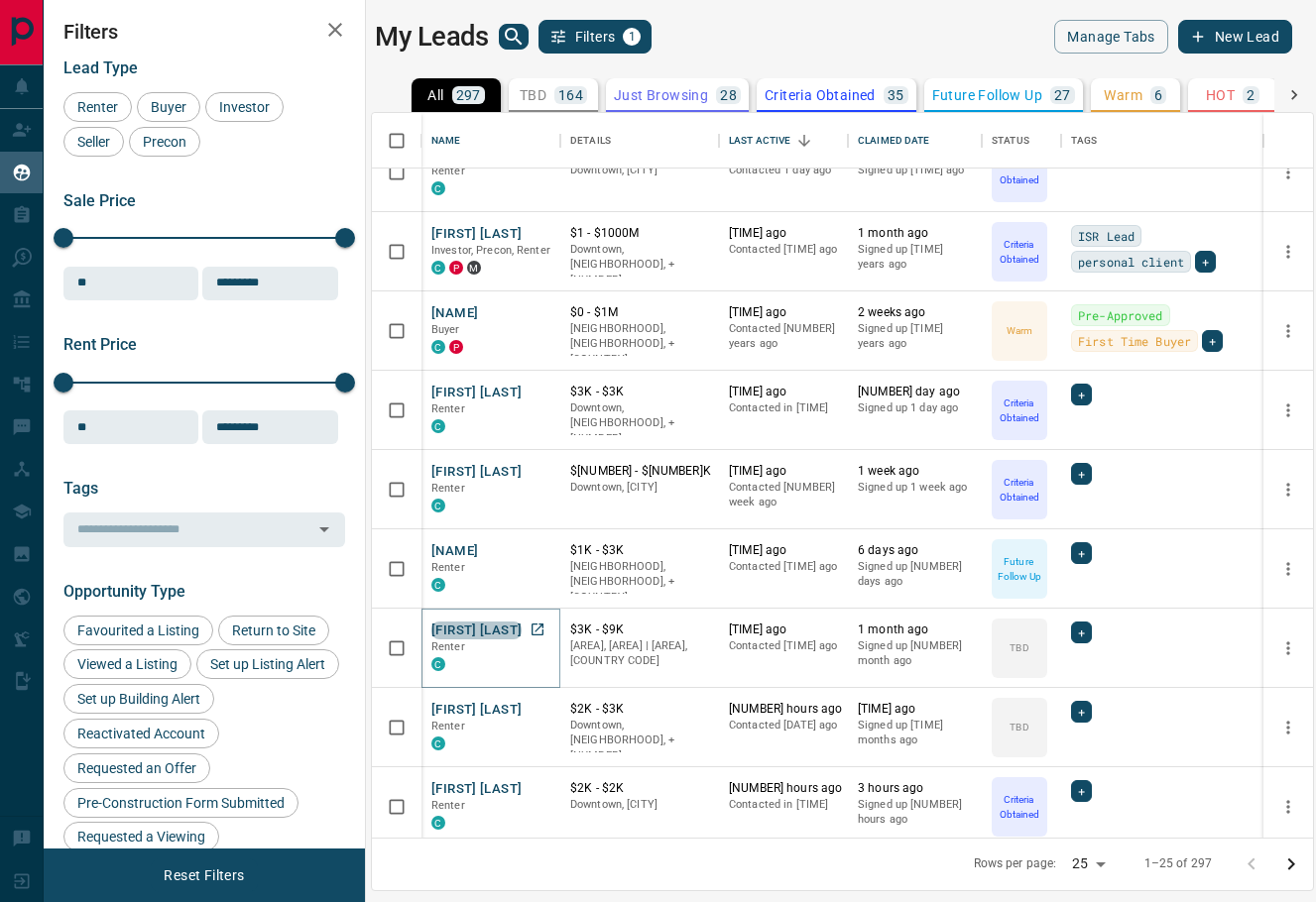 click on "[FIRST] [LAST]" at bounding box center (476, 630) 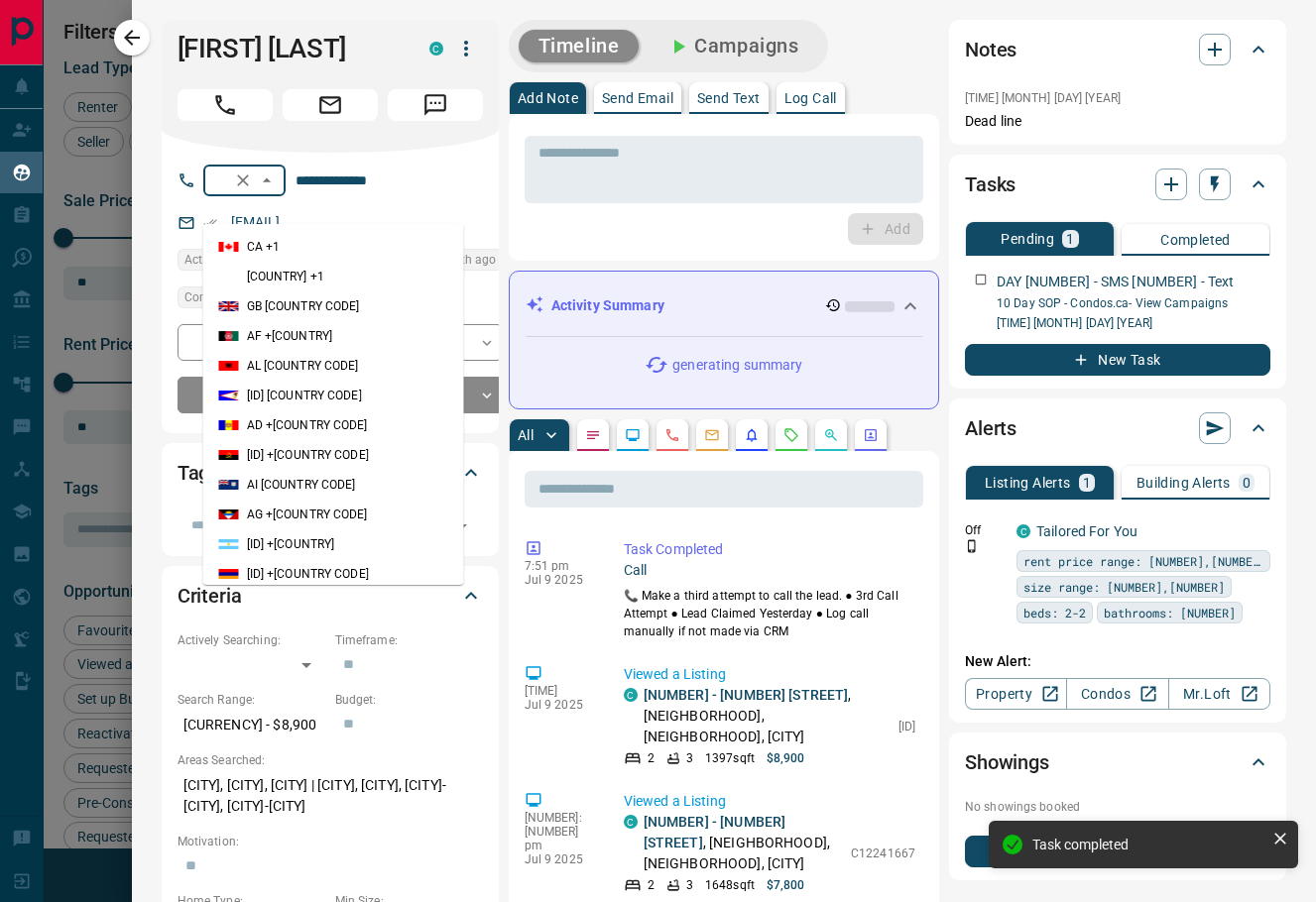 click on "****" at bounding box center (215, 179) 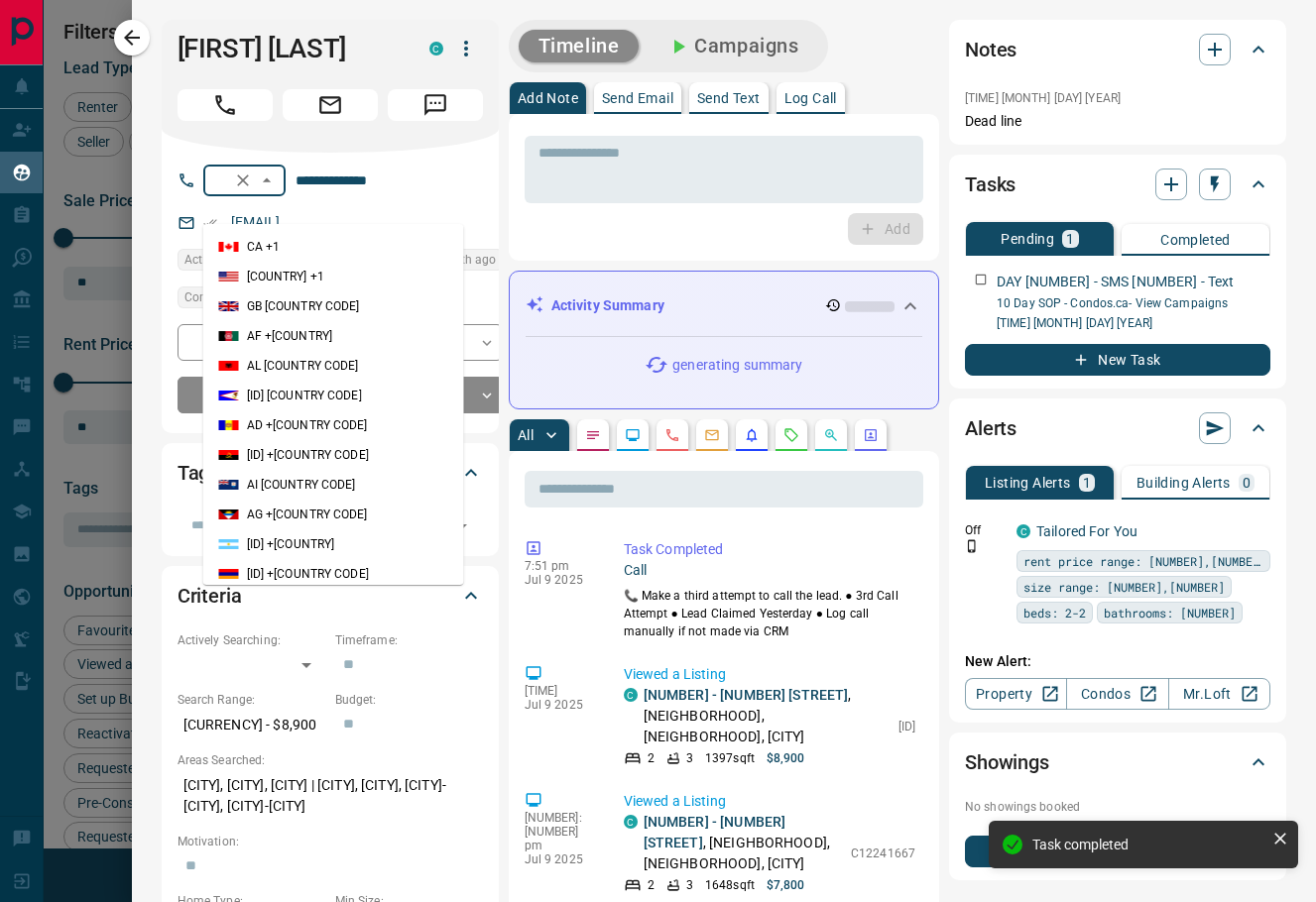 scroll, scrollTop: 3780, scrollLeft: 0, axis: vertical 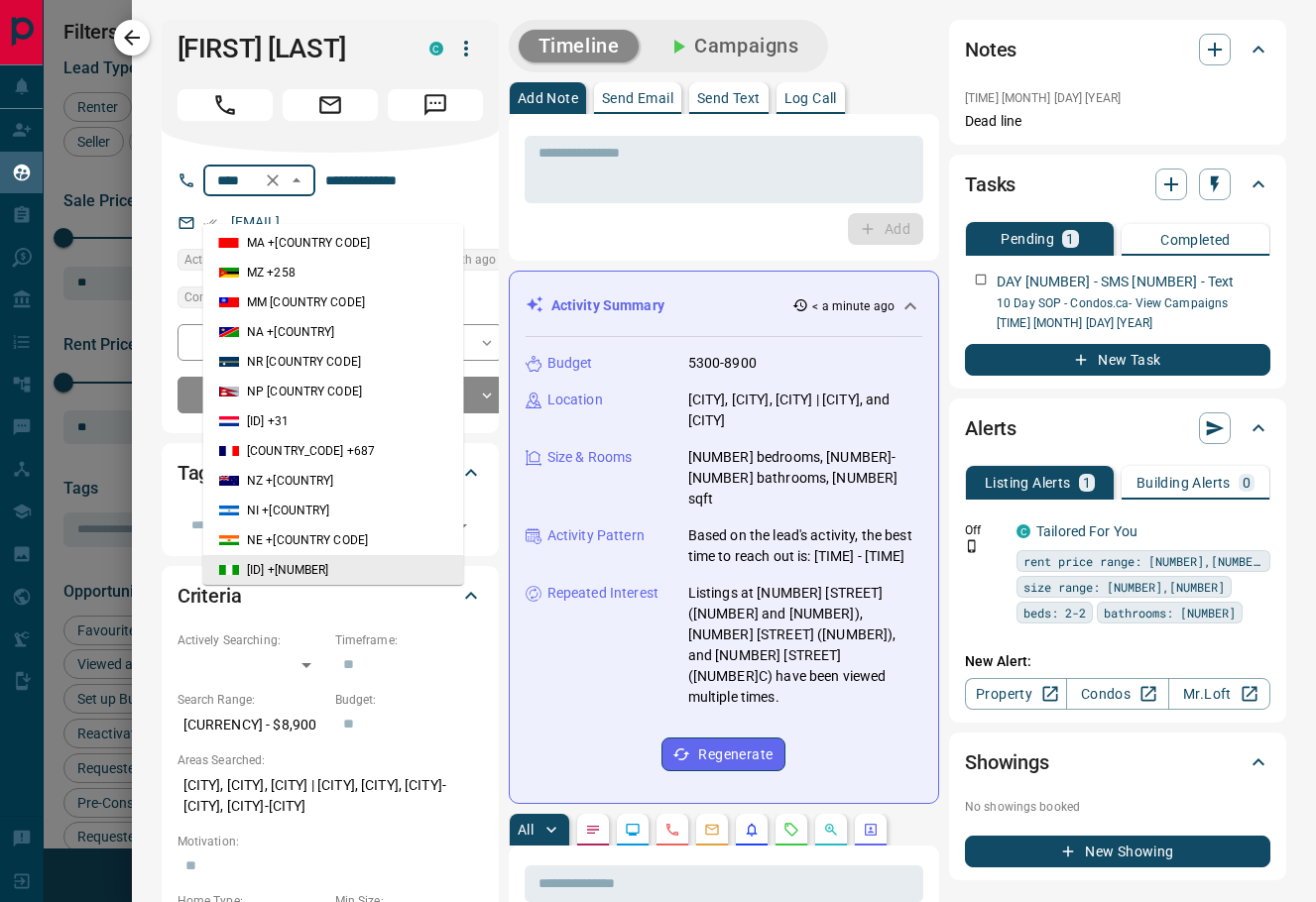 click at bounding box center [132, 38] 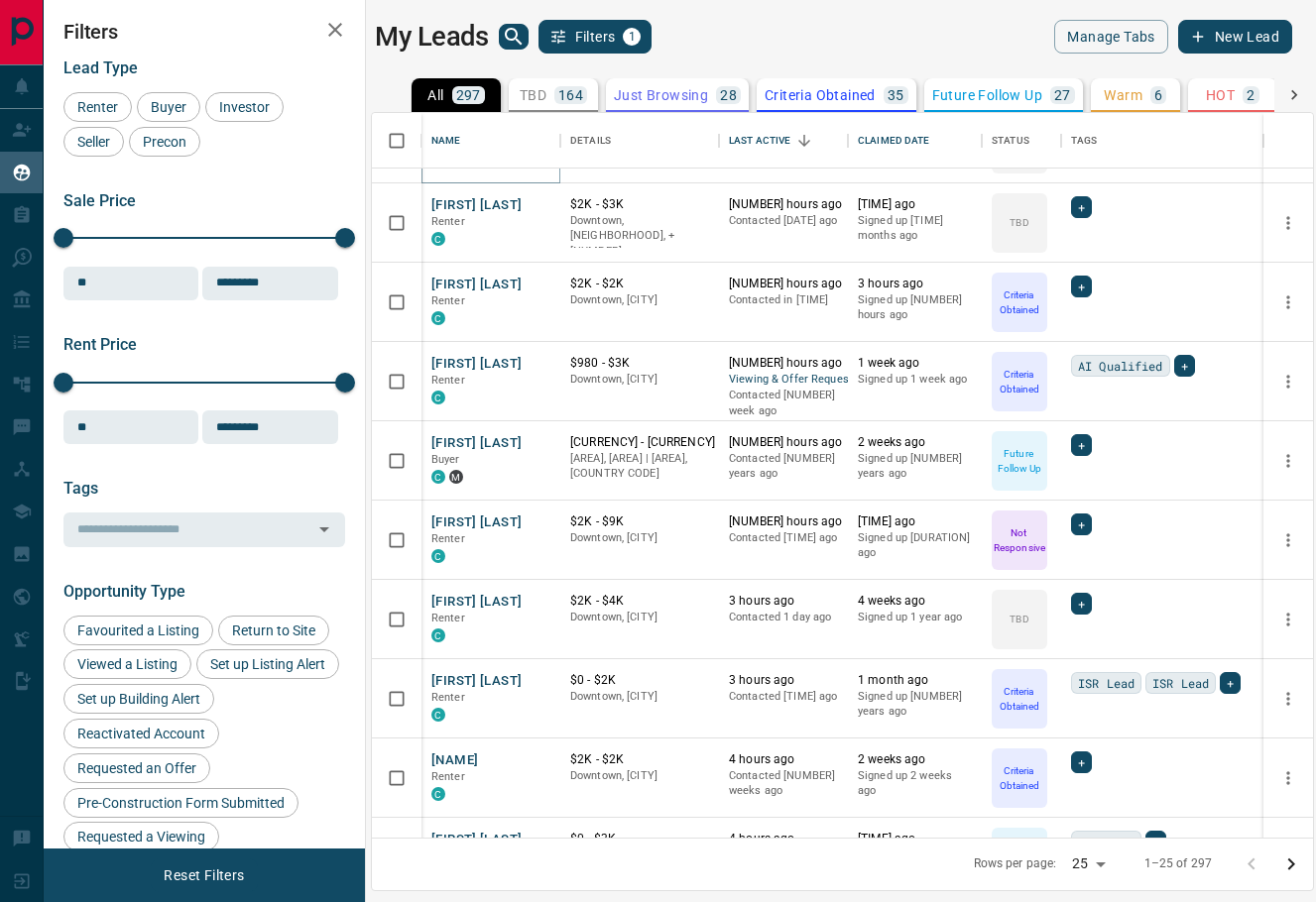 scroll, scrollTop: 776, scrollLeft: 0, axis: vertical 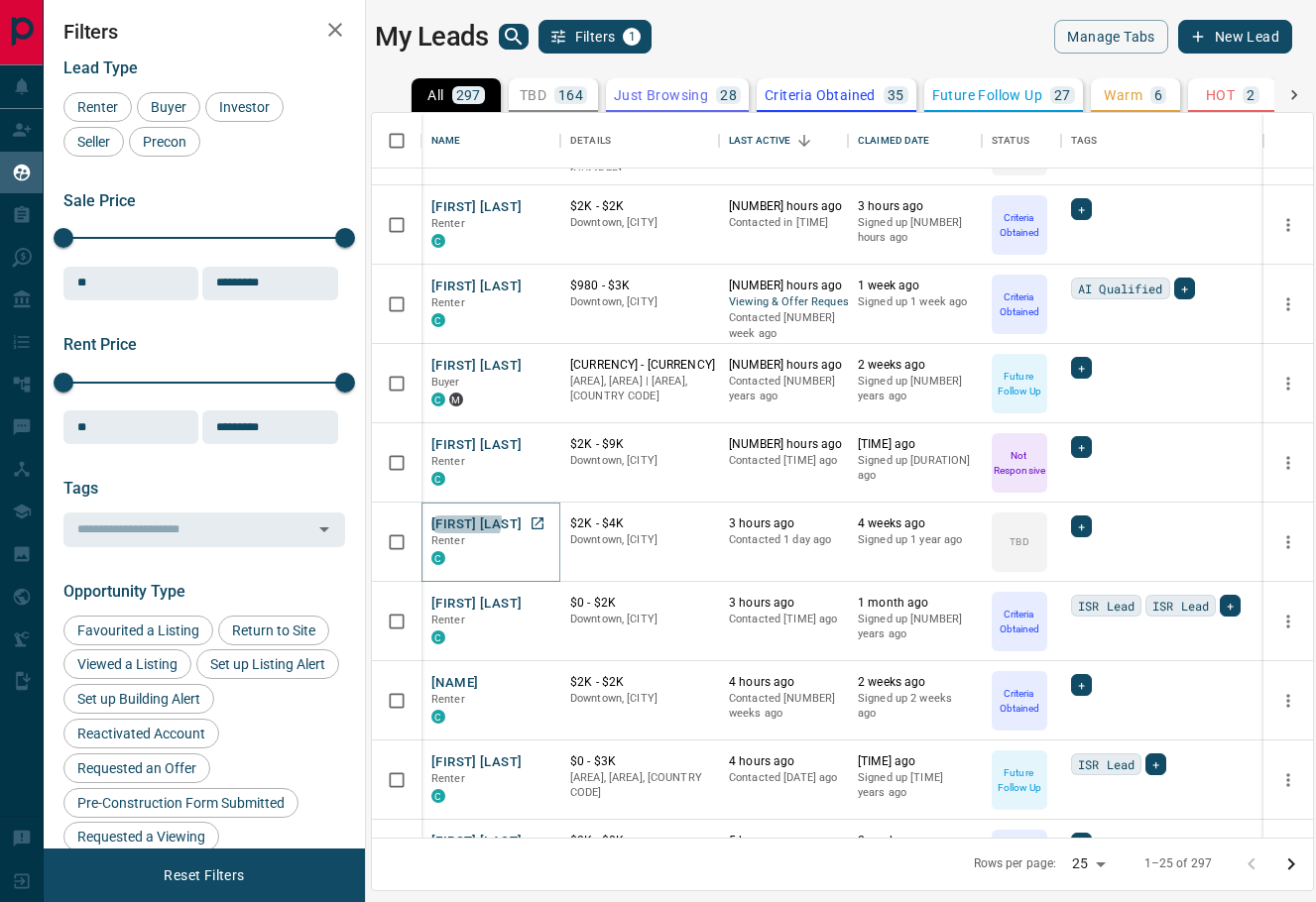 click on "[FIRST] [LAST]" at bounding box center [476, 524] 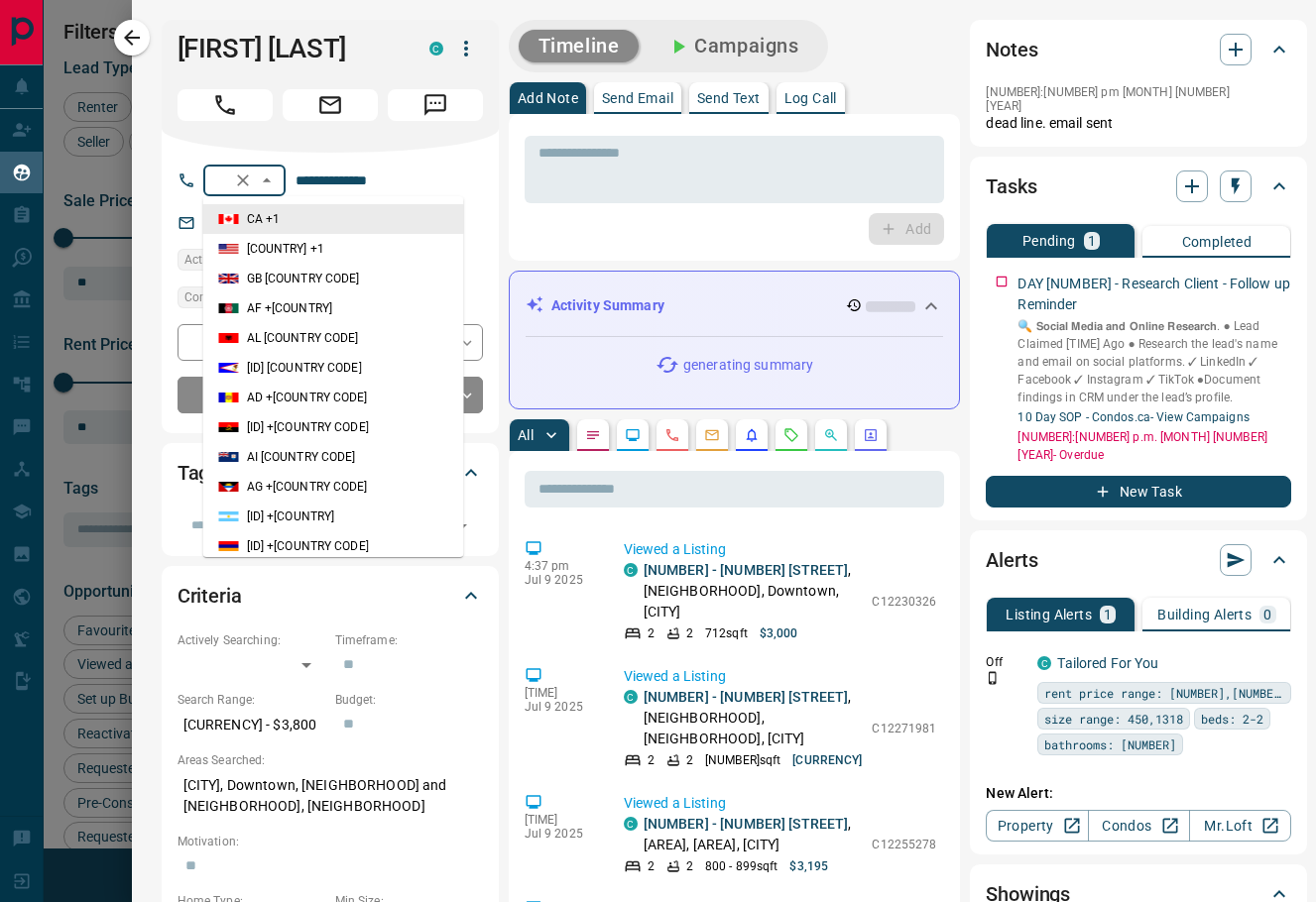 click on "**" at bounding box center [215, 179] 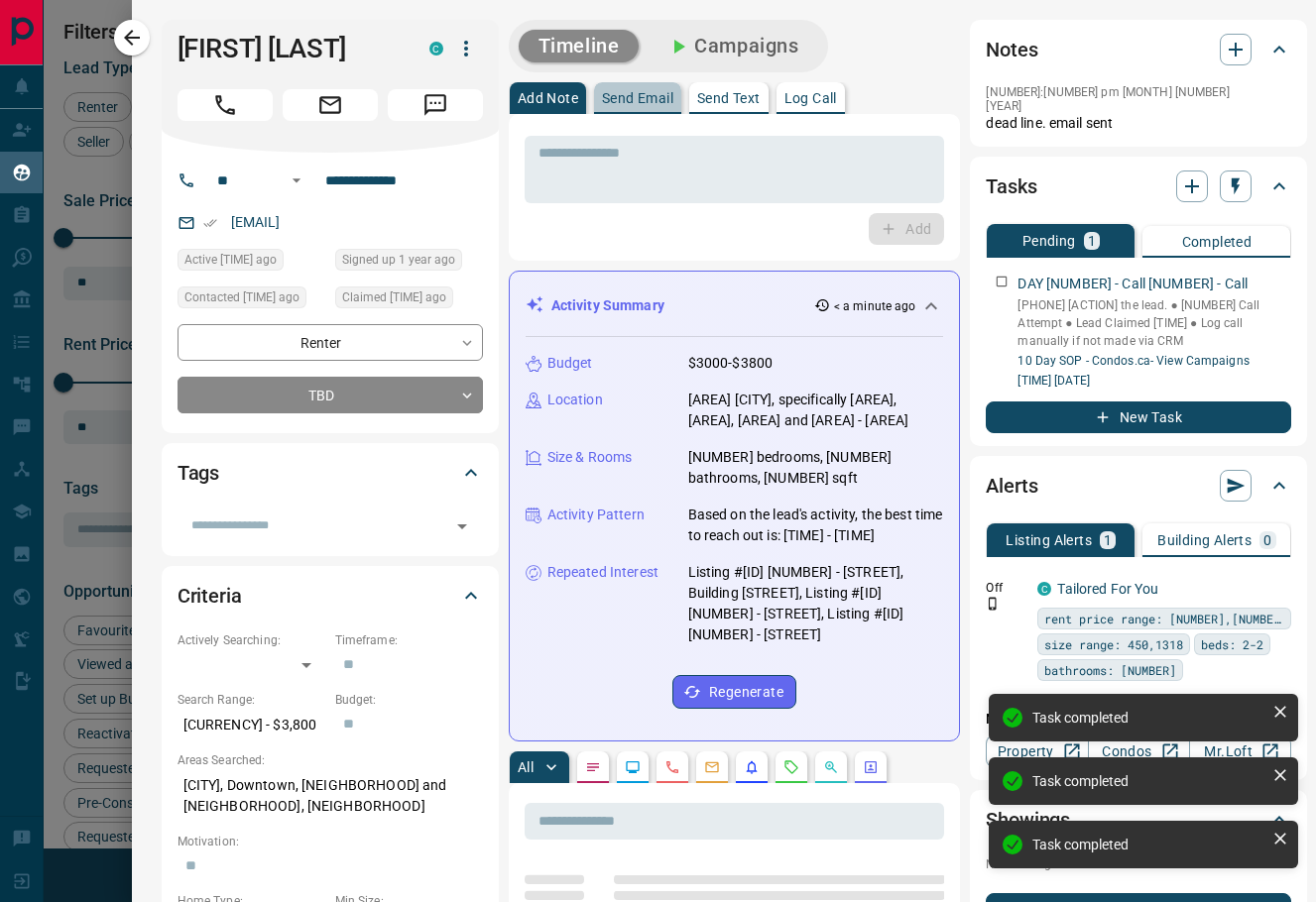 click on "Send Email" at bounding box center [547, 98] 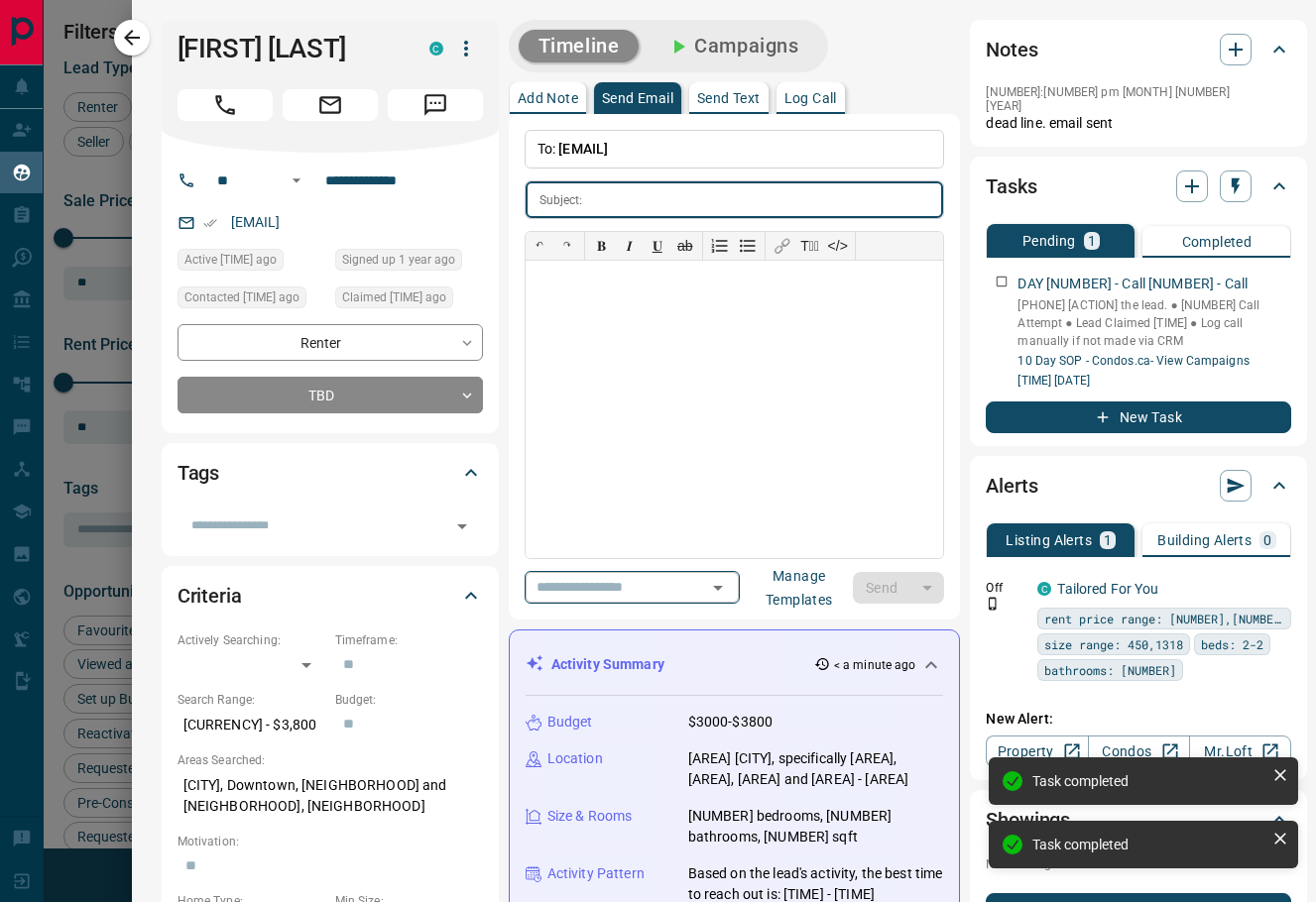 click on "​" at bounding box center [632, 587] 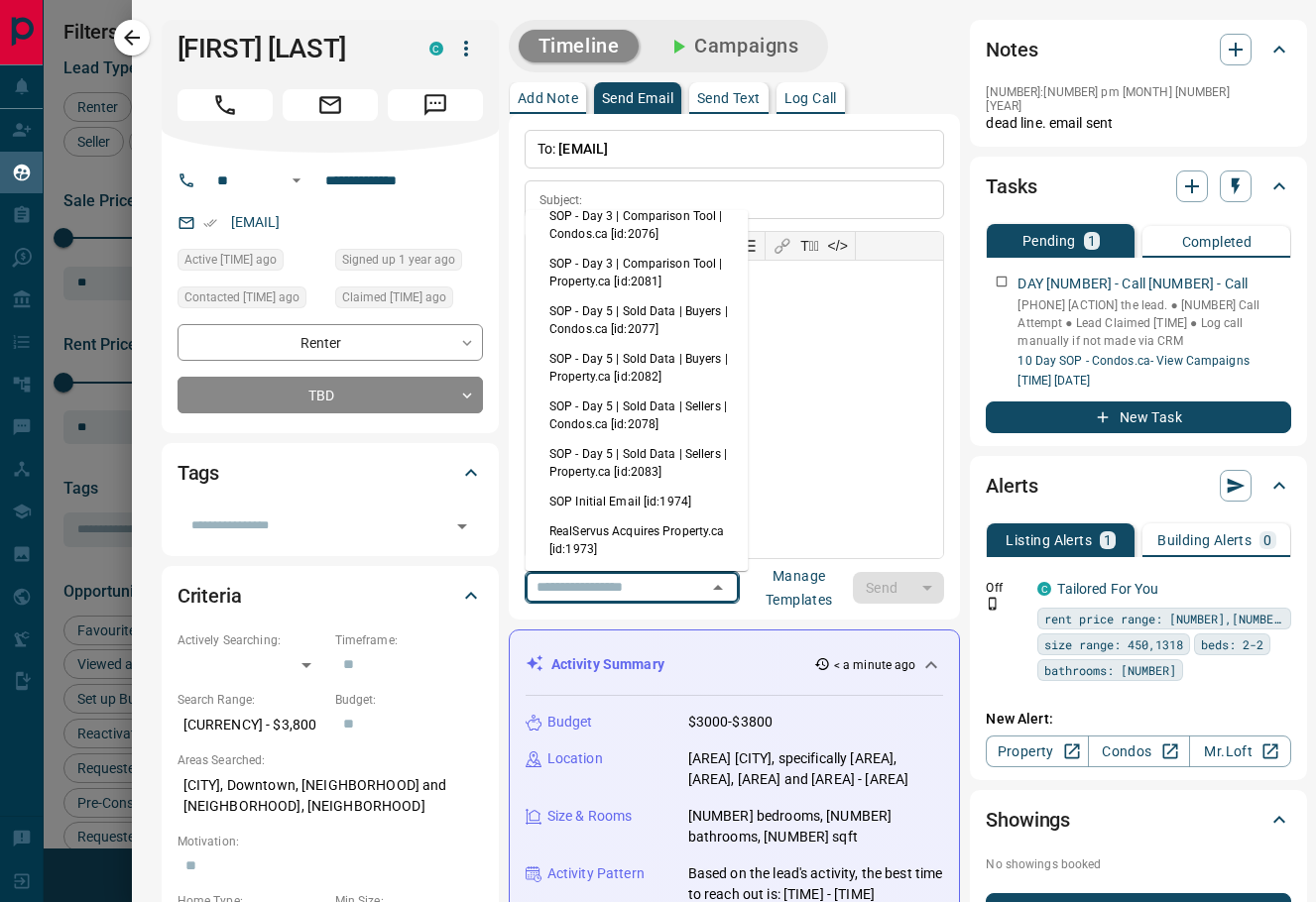 scroll, scrollTop: 323, scrollLeft: 0, axis: vertical 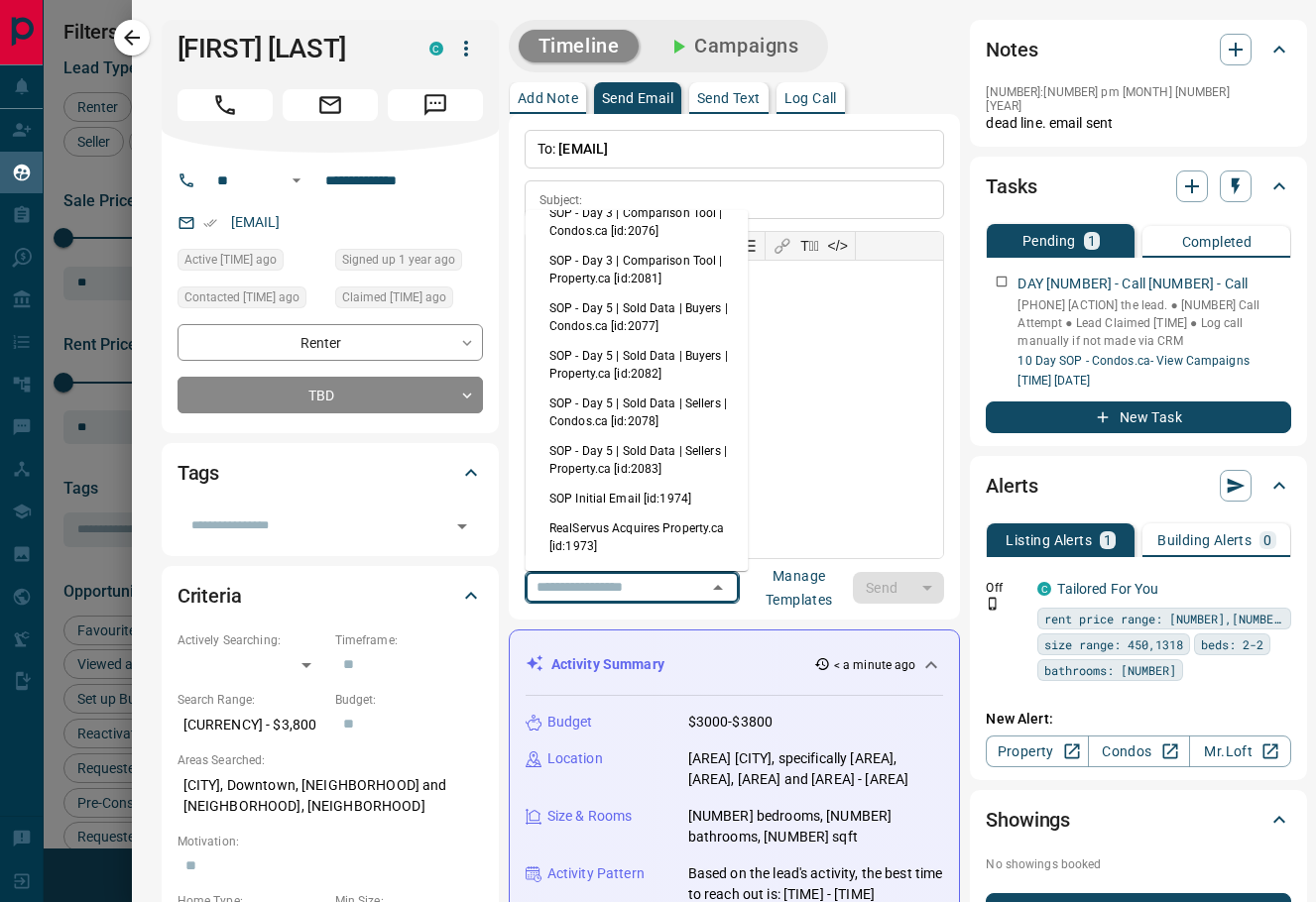 click on "SOP - Day 5 | Sold Data | Buyers | Condos.ca [id:2077]" at bounding box center (637, 317) 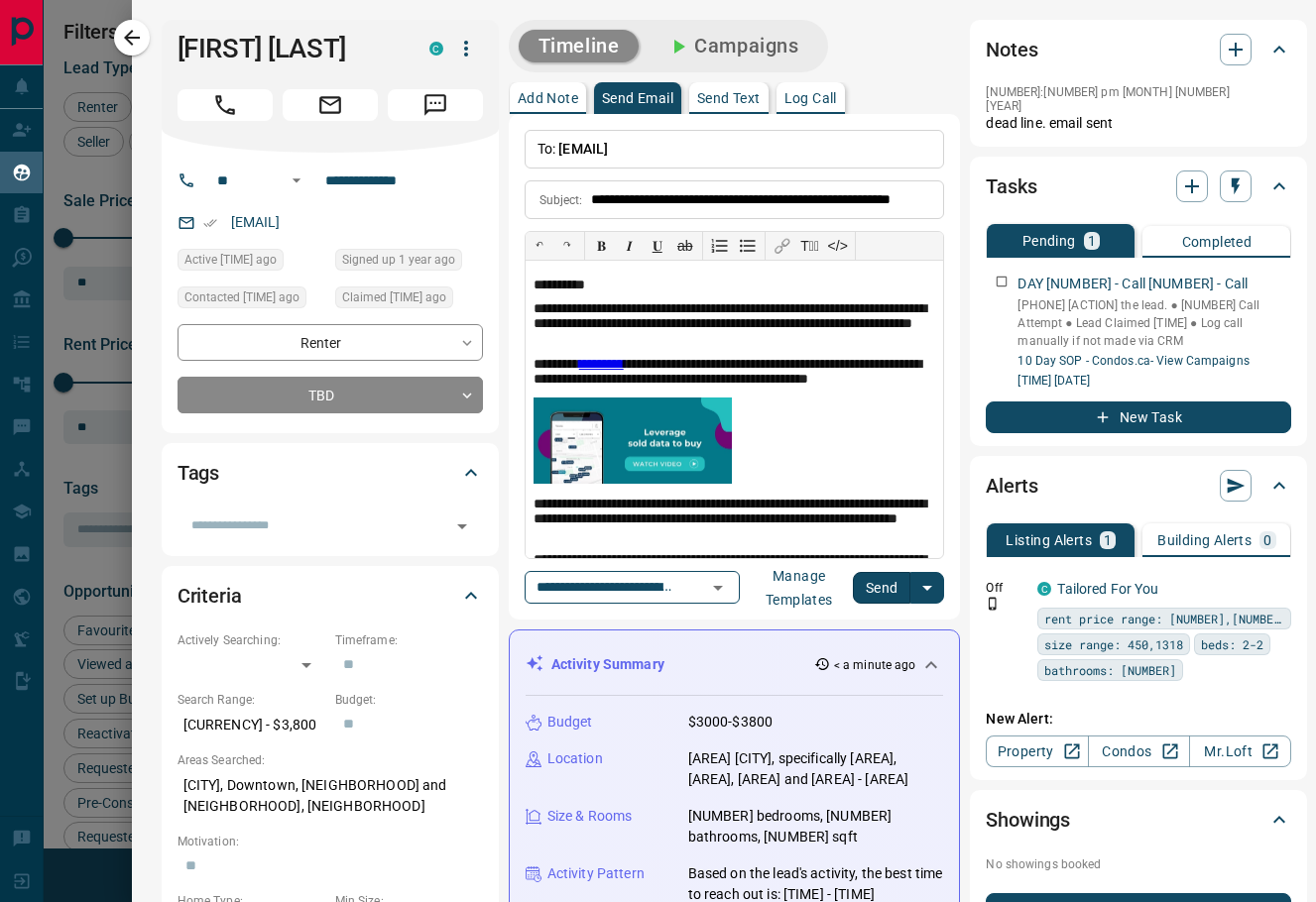 click on "Send" at bounding box center [882, 588] 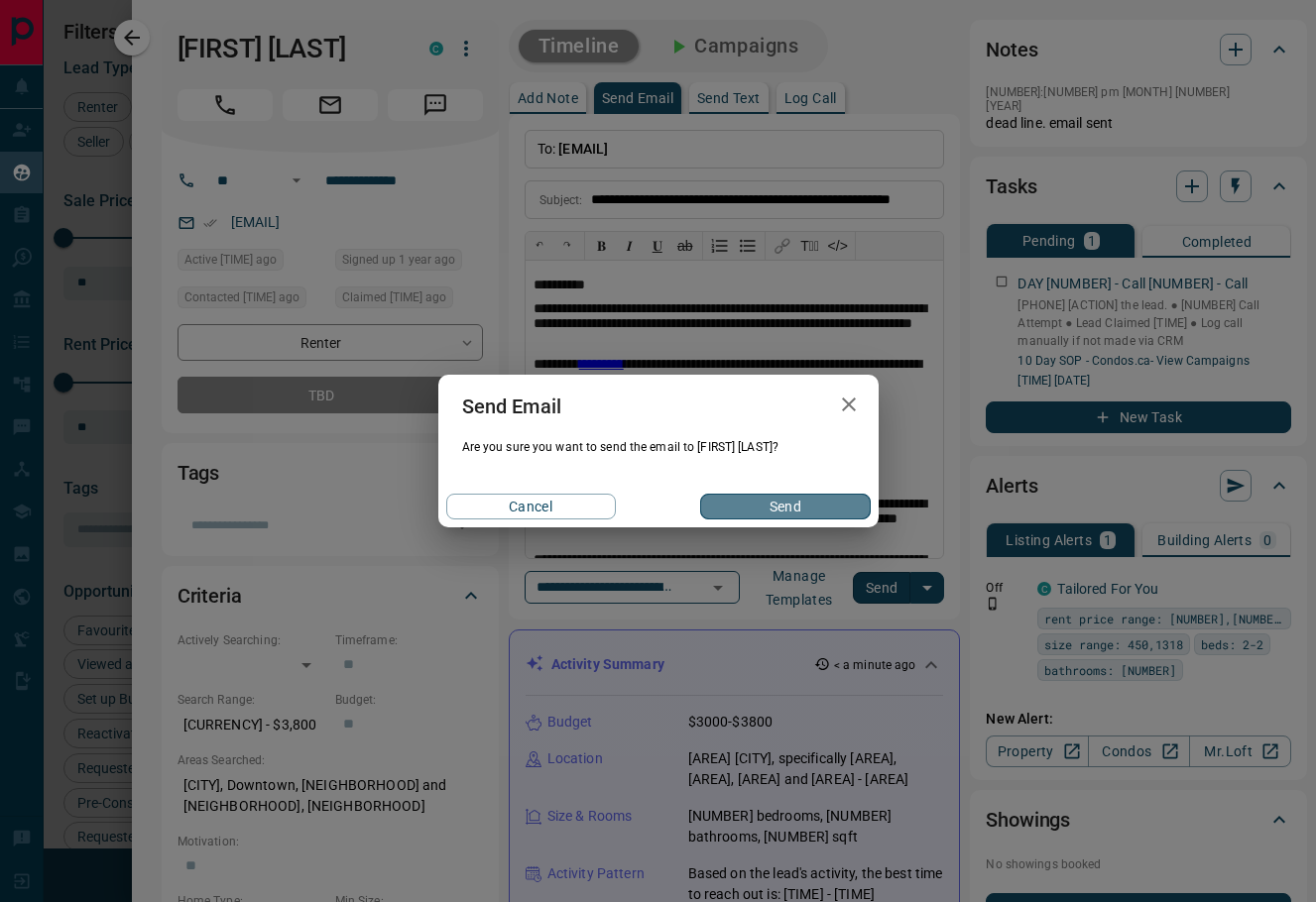click on "Send" at bounding box center [784, 507] 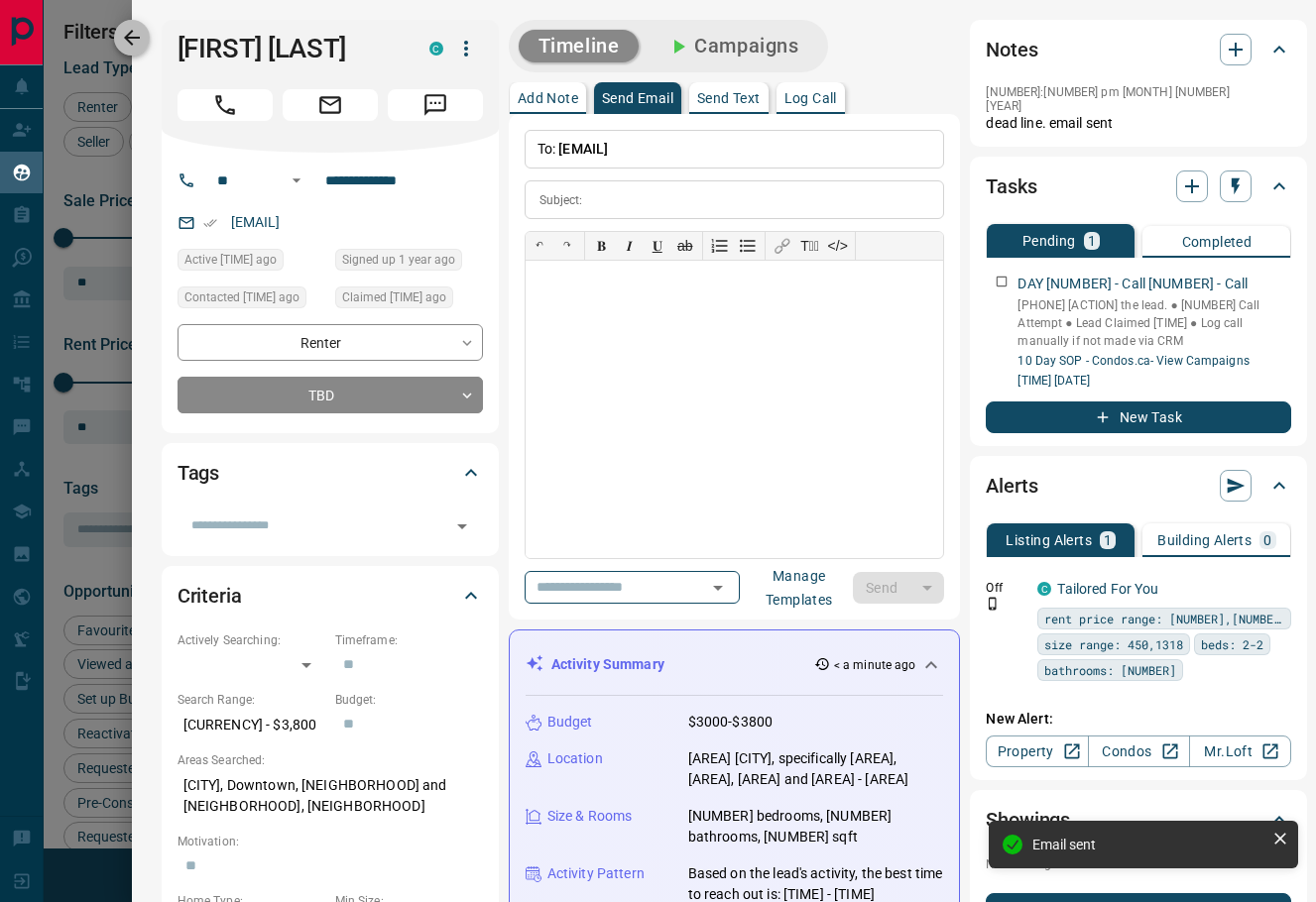 click at bounding box center (132, 38) 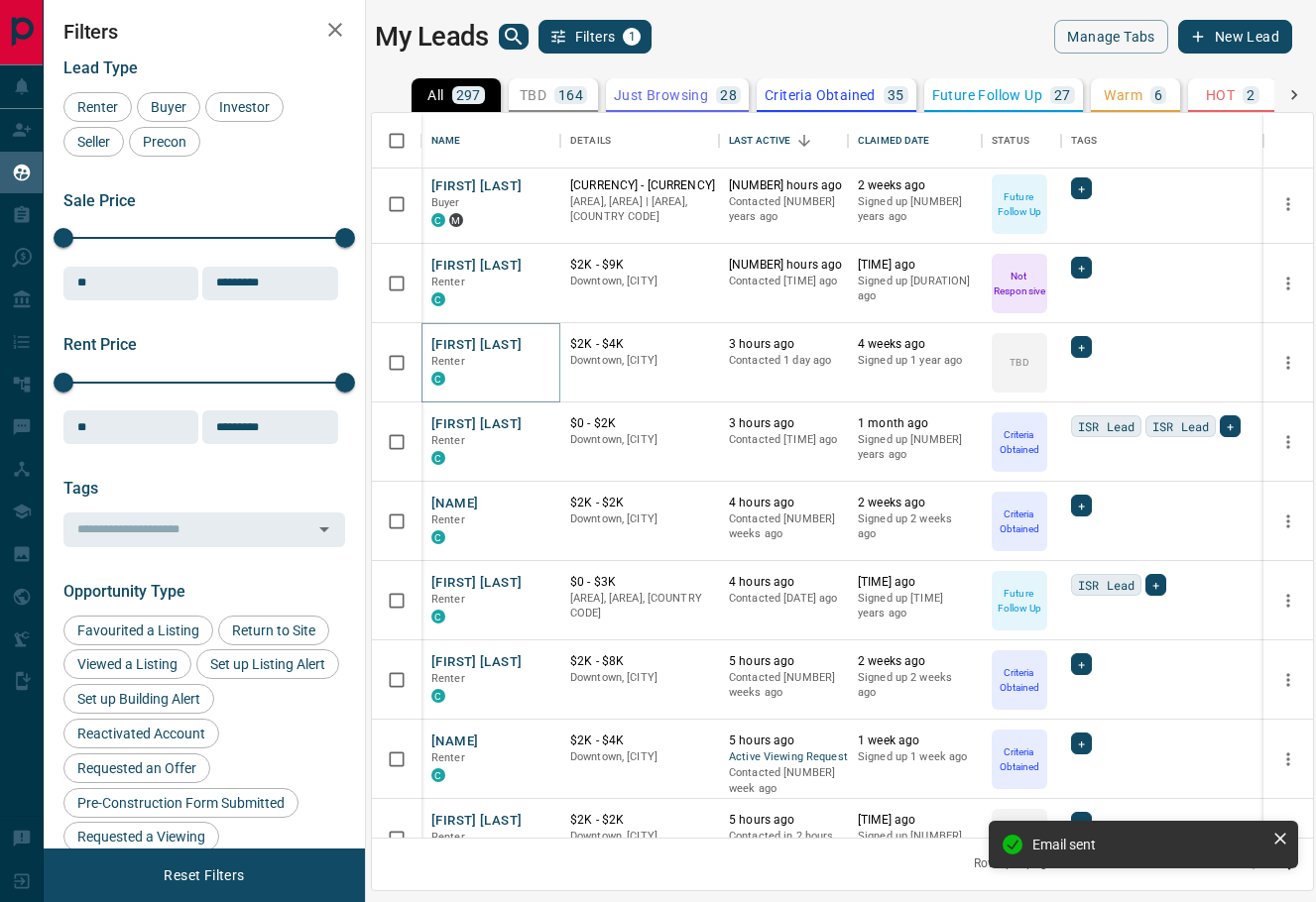 scroll, scrollTop: 955, scrollLeft: 0, axis: vertical 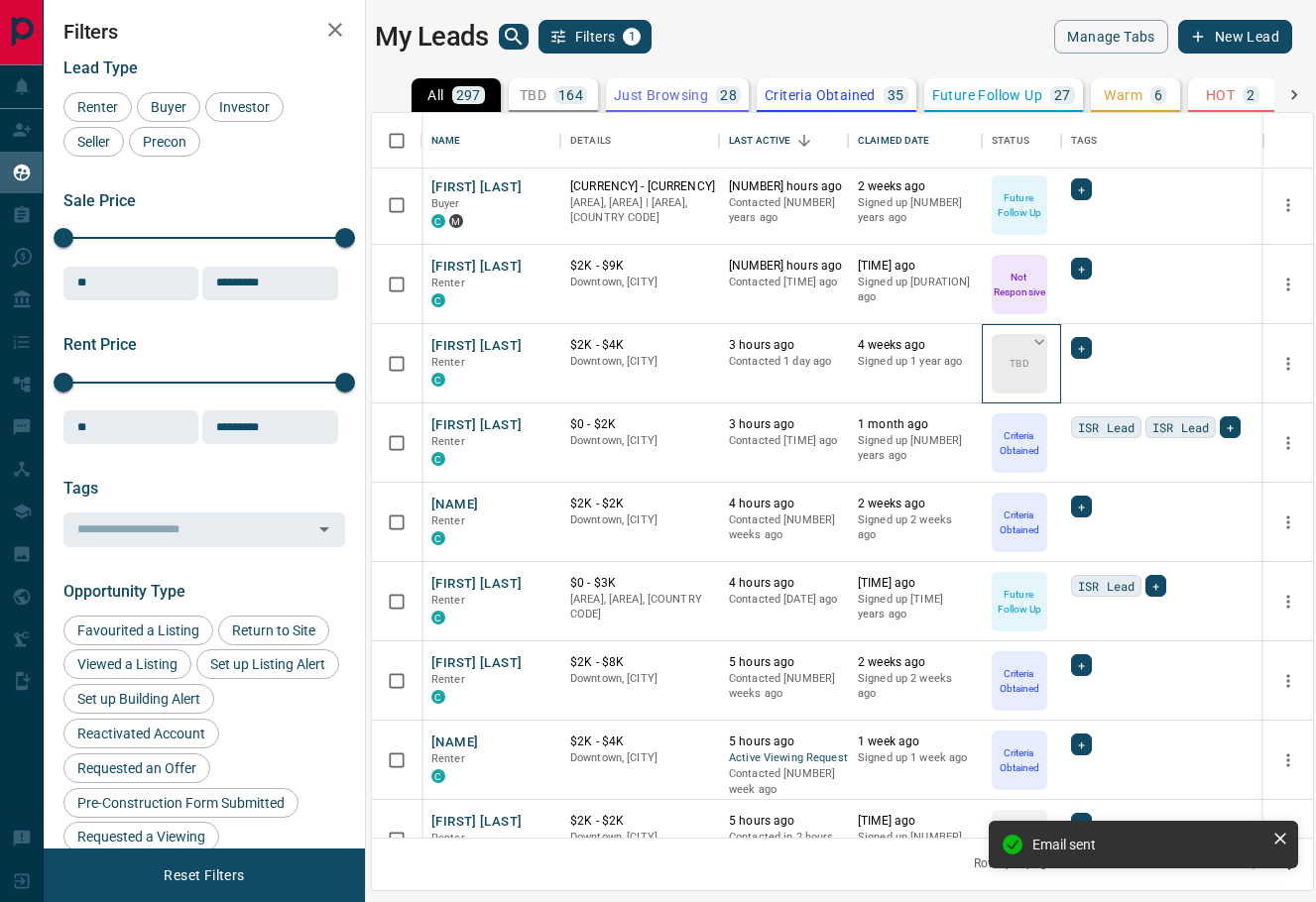 click on "TBD" at bounding box center [1019, 364] 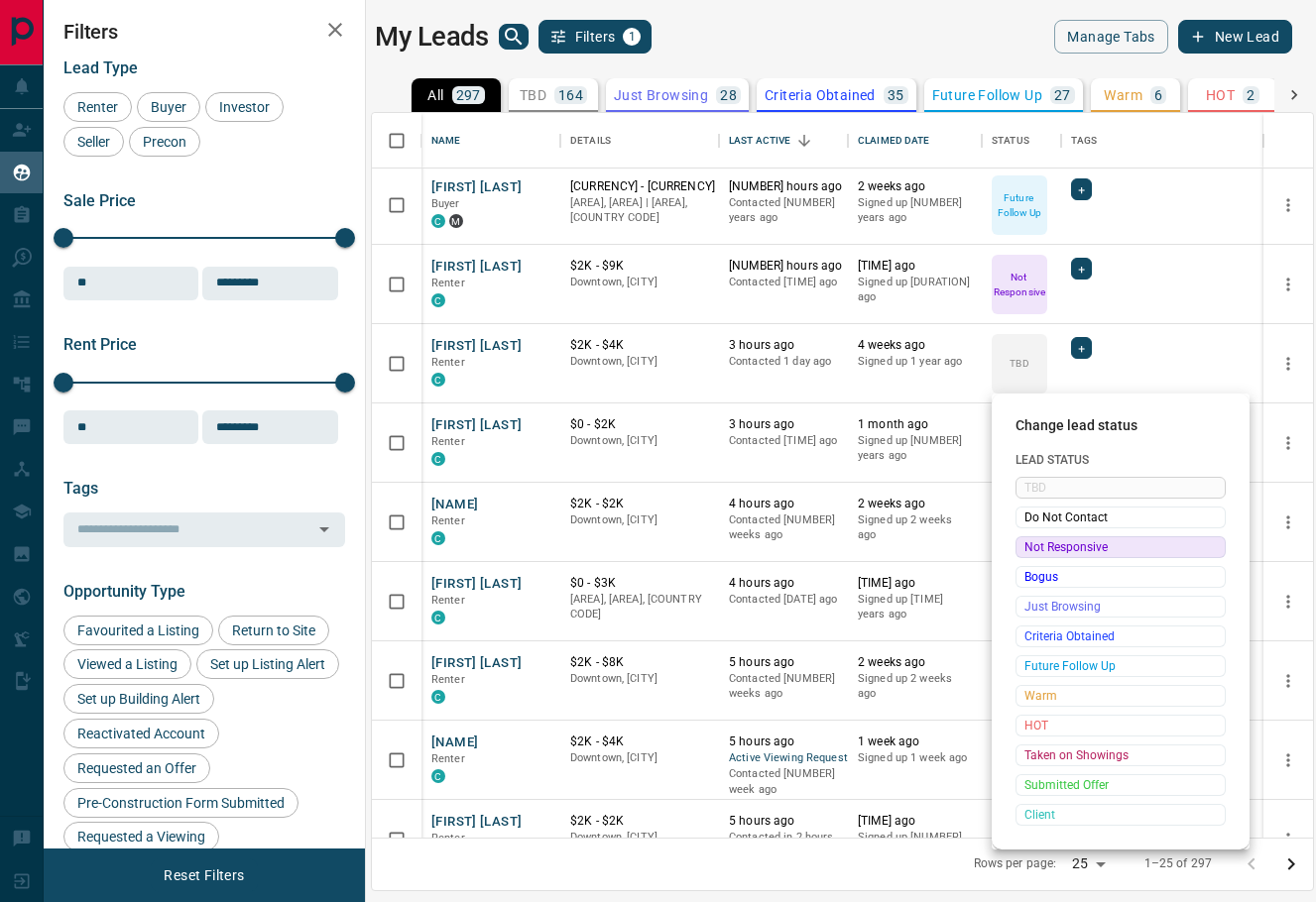 click on "Not Responsive" at bounding box center (1121, 547) 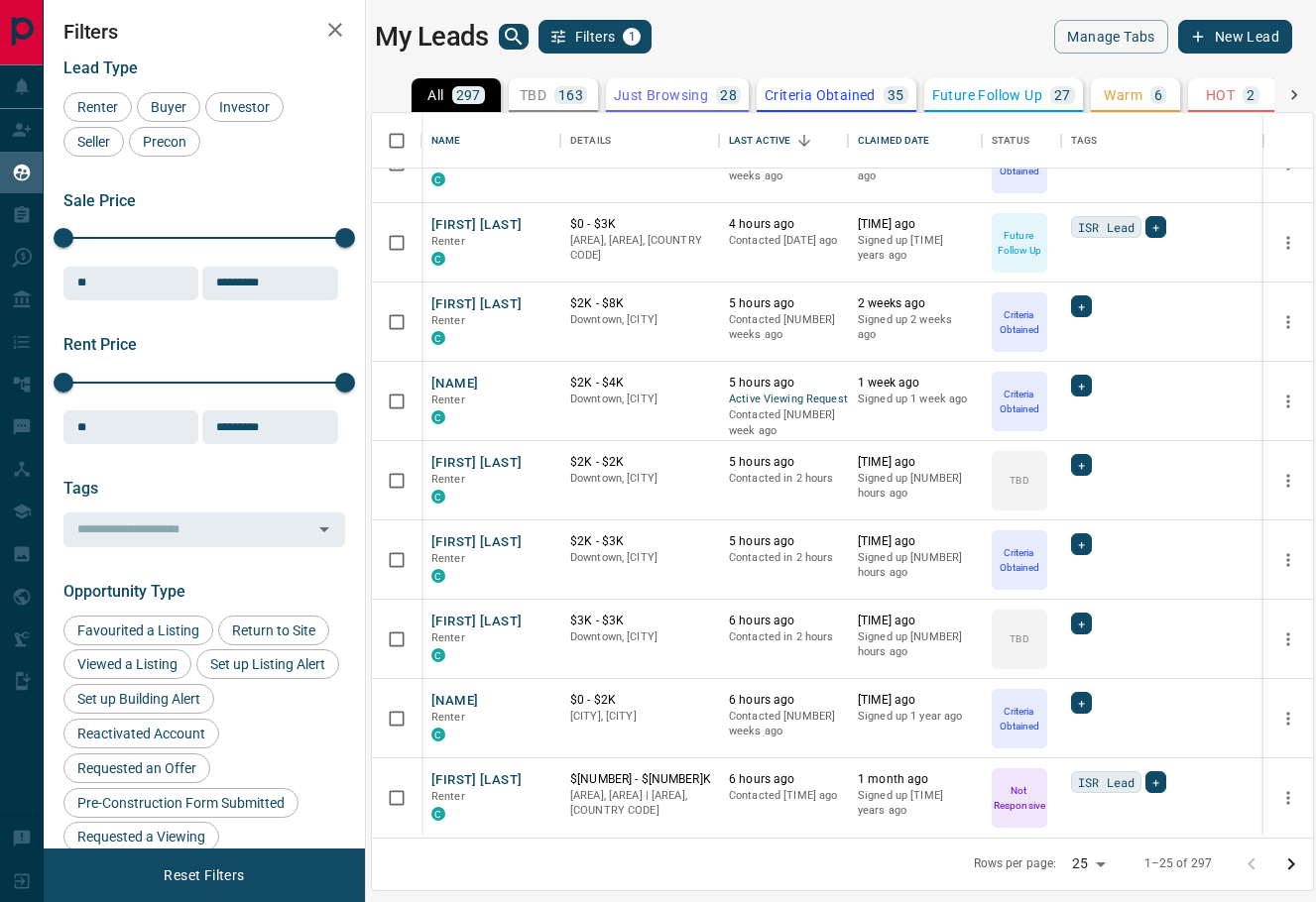 scroll, scrollTop: 1313, scrollLeft: 0, axis: vertical 